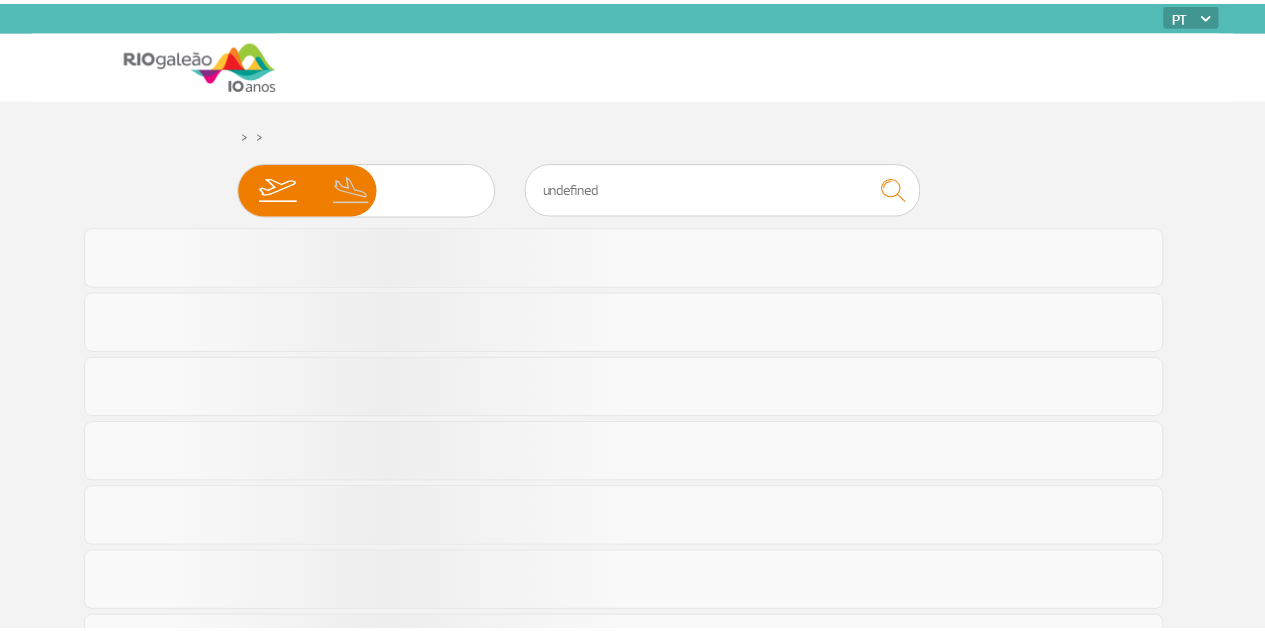 scroll, scrollTop: 0, scrollLeft: 0, axis: both 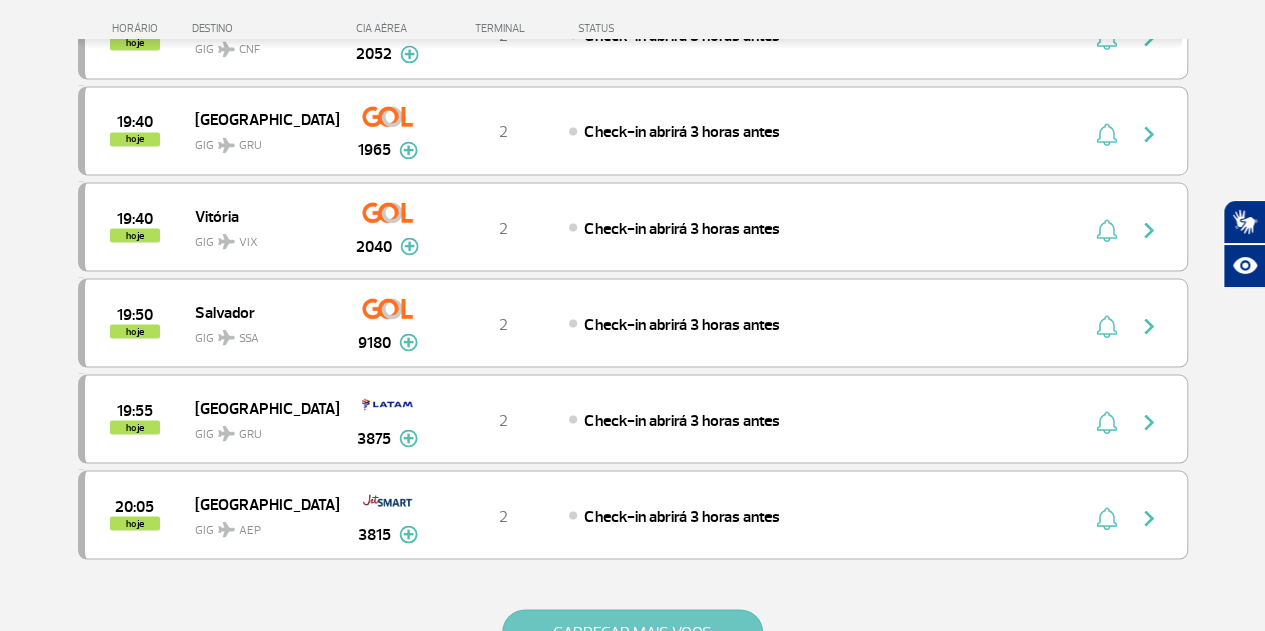 click on "CARREGAR MAIS VOOS" at bounding box center (632, 632) 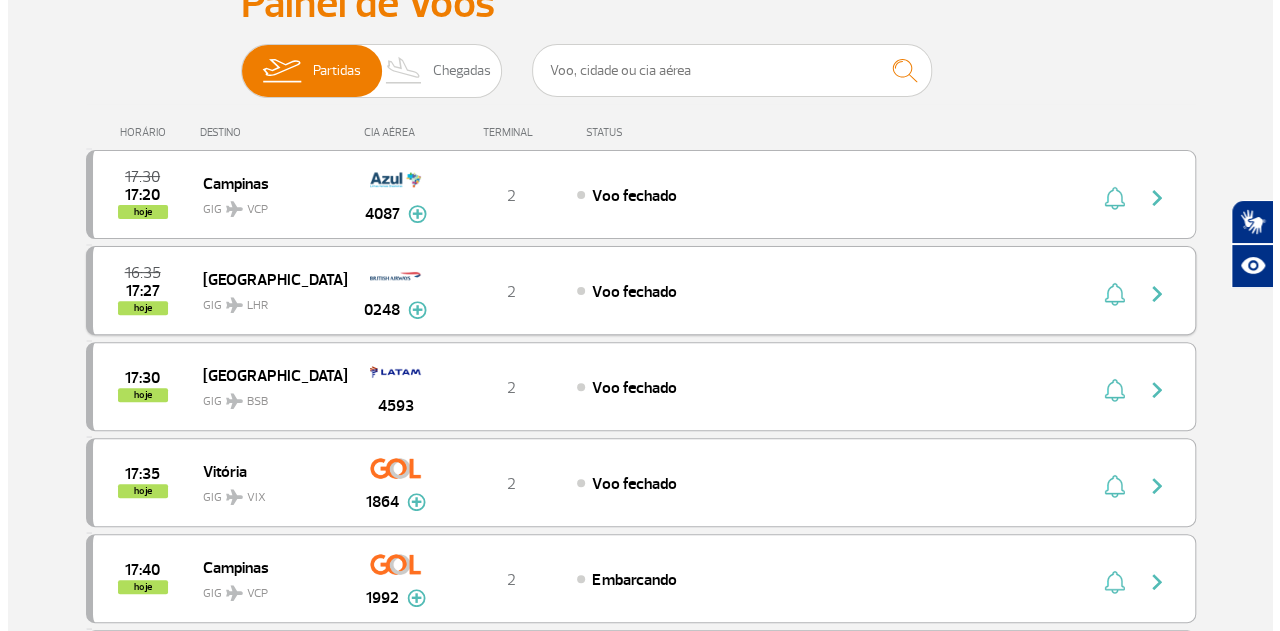 scroll, scrollTop: 0, scrollLeft: 0, axis: both 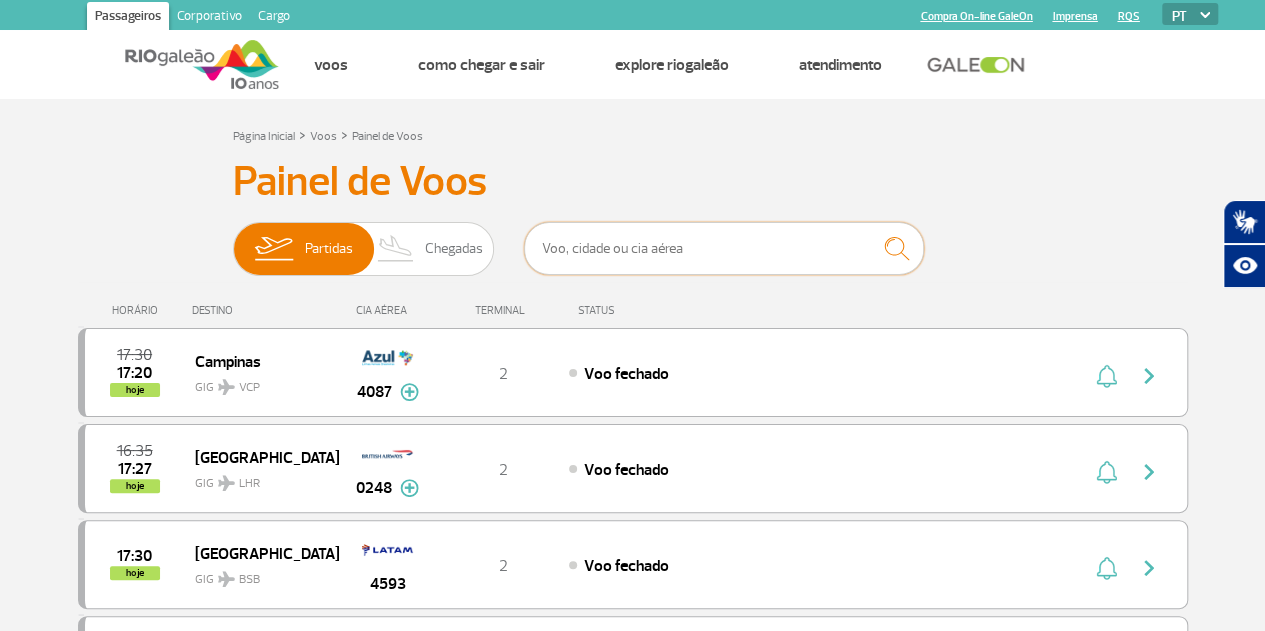 click at bounding box center (724, 248) 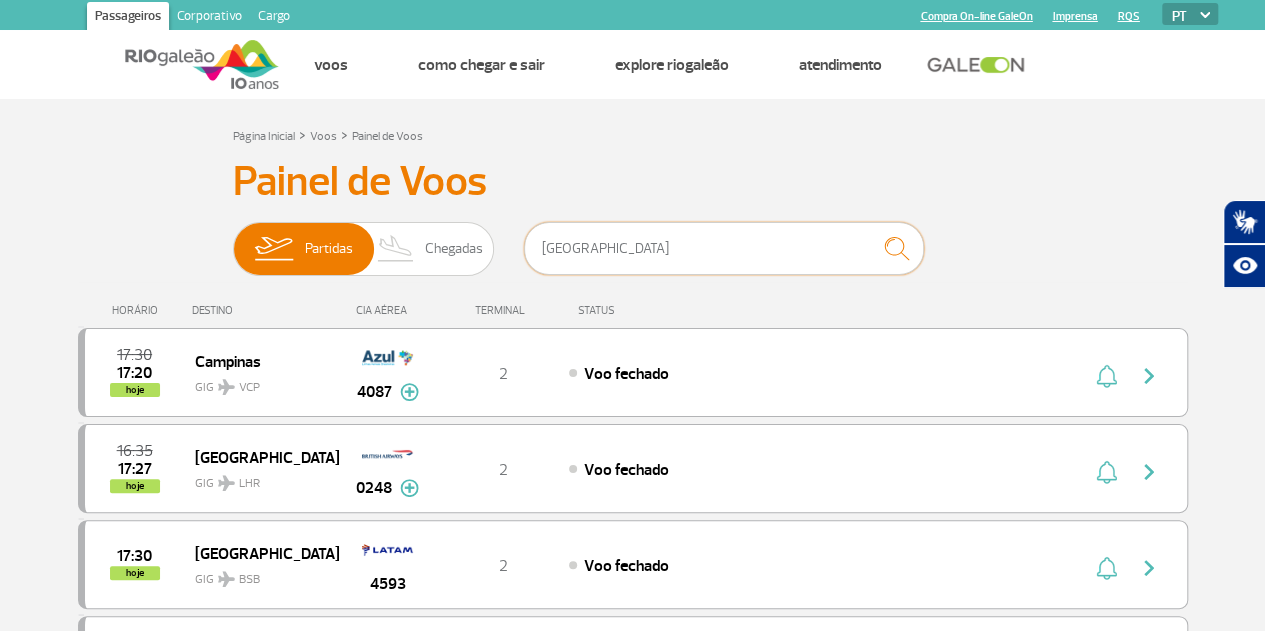type on "[GEOGRAPHIC_DATA]" 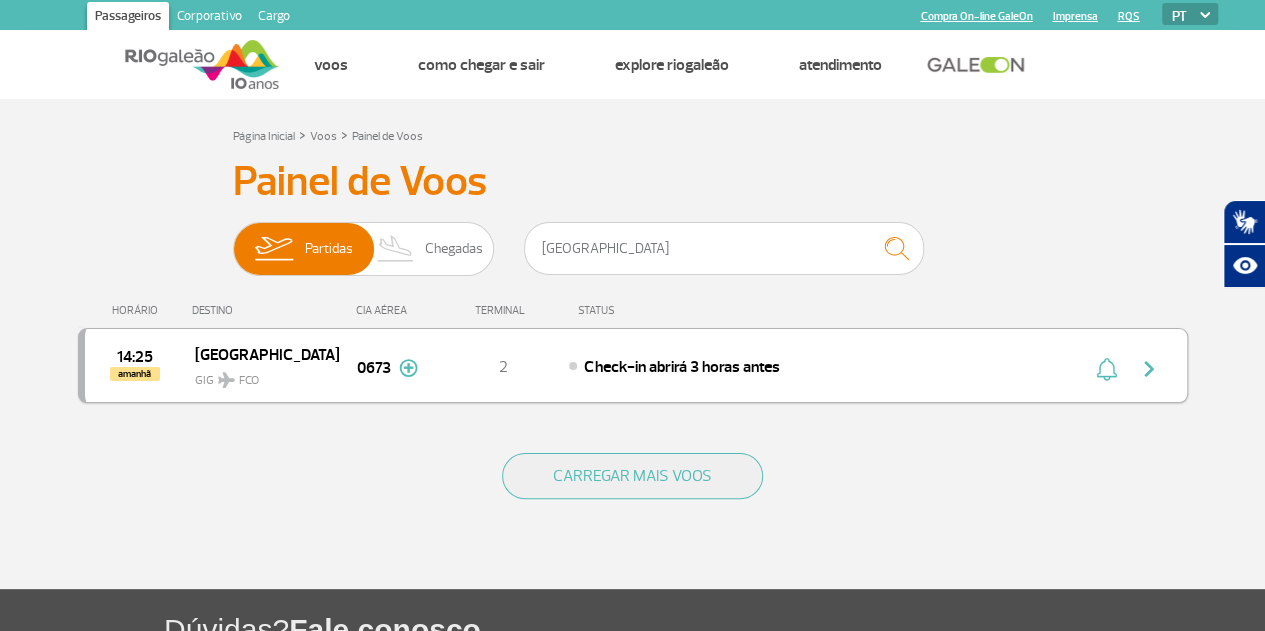 click at bounding box center [408, 368] 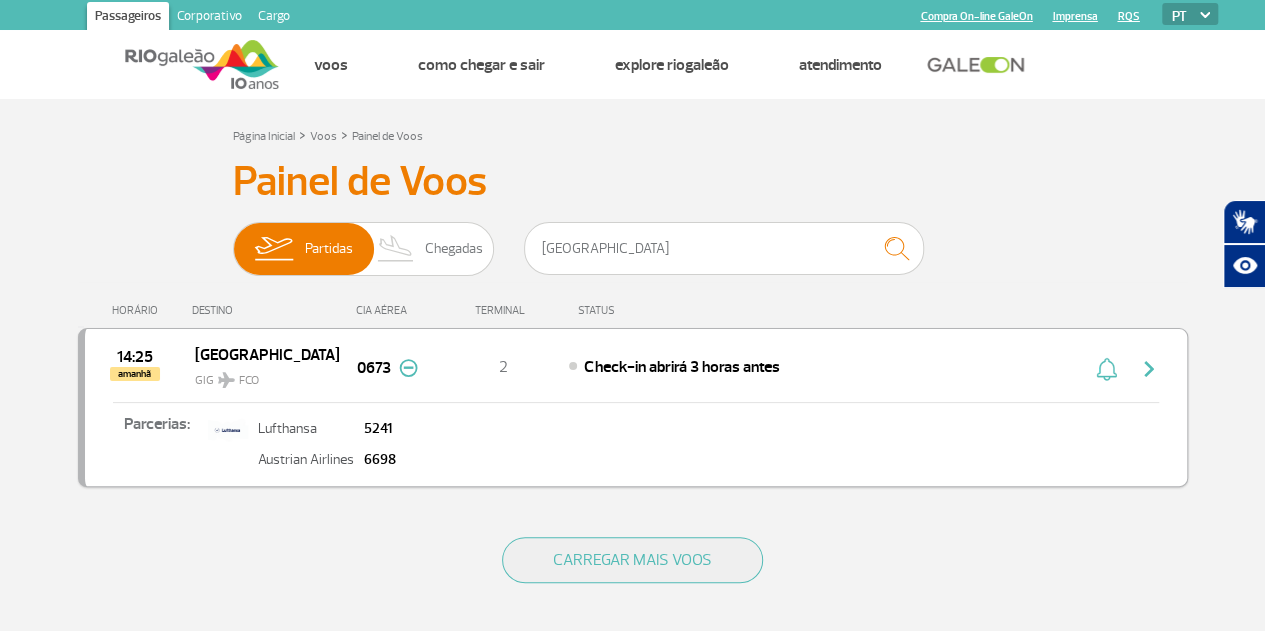 click on "14:25" at bounding box center [135, 357] 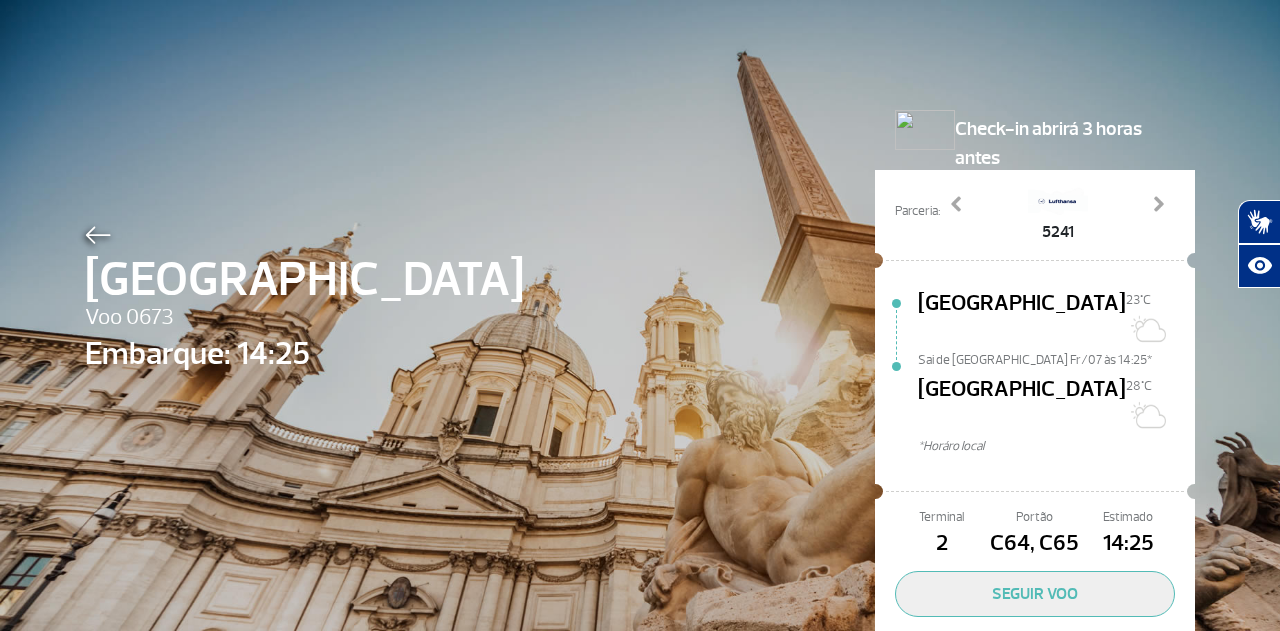scroll, scrollTop: 68, scrollLeft: 0, axis: vertical 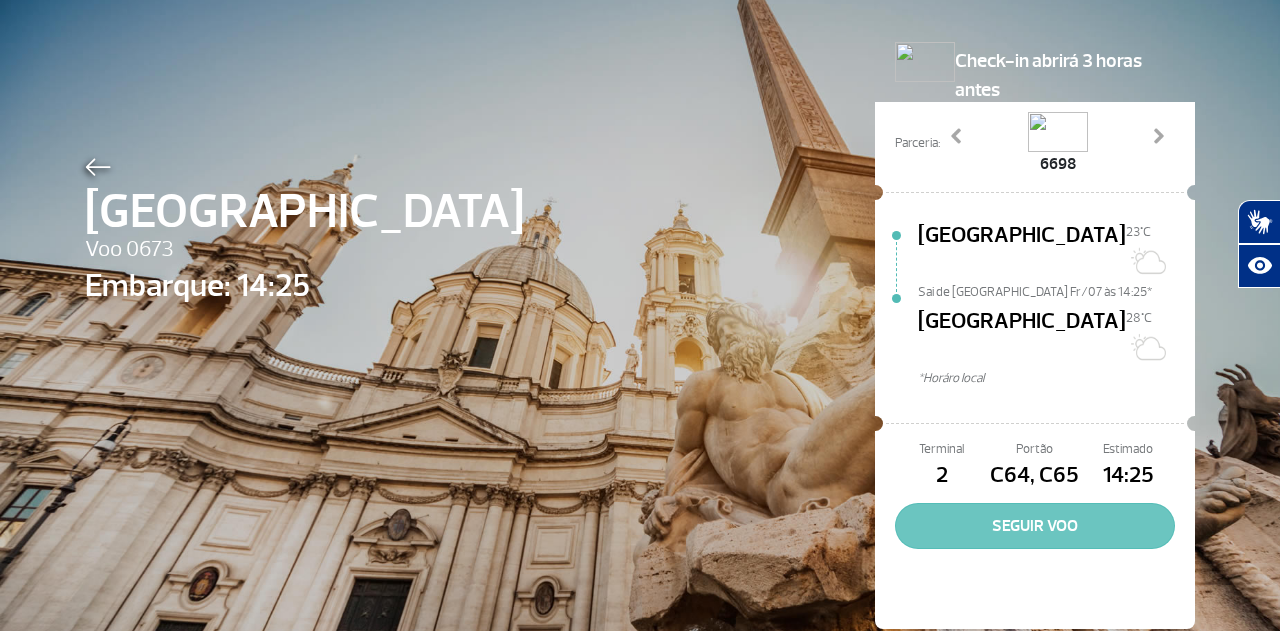 click on "SEGUIR VOO" 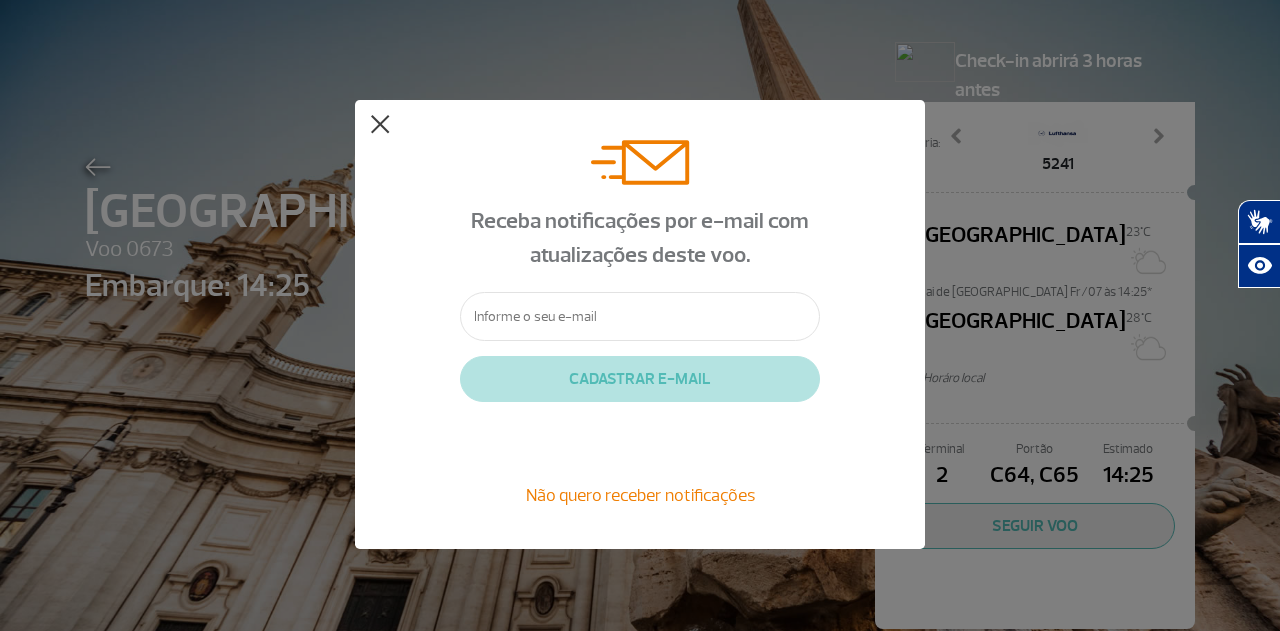 click 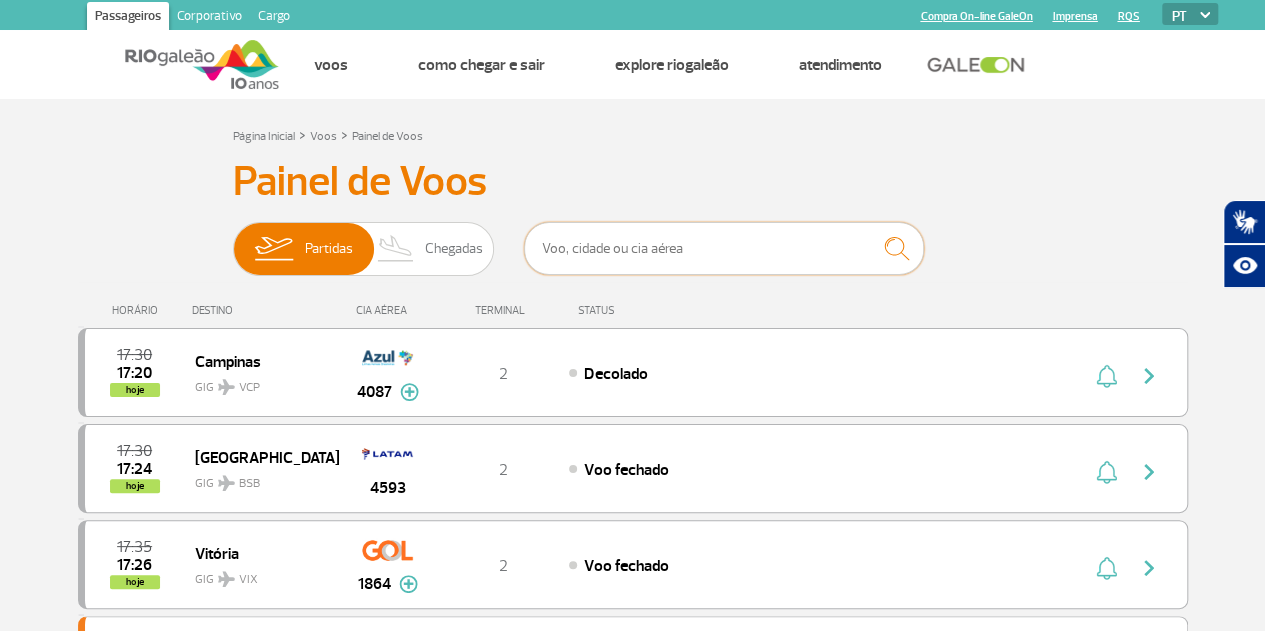 click at bounding box center [724, 248] 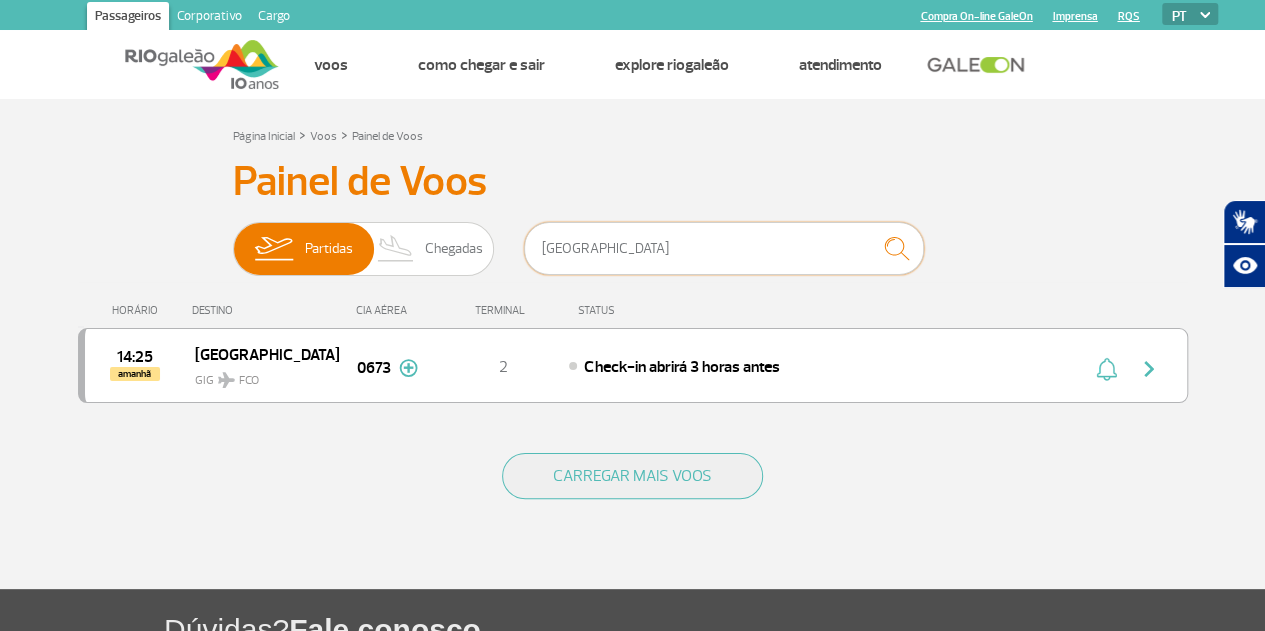 type on "[GEOGRAPHIC_DATA]" 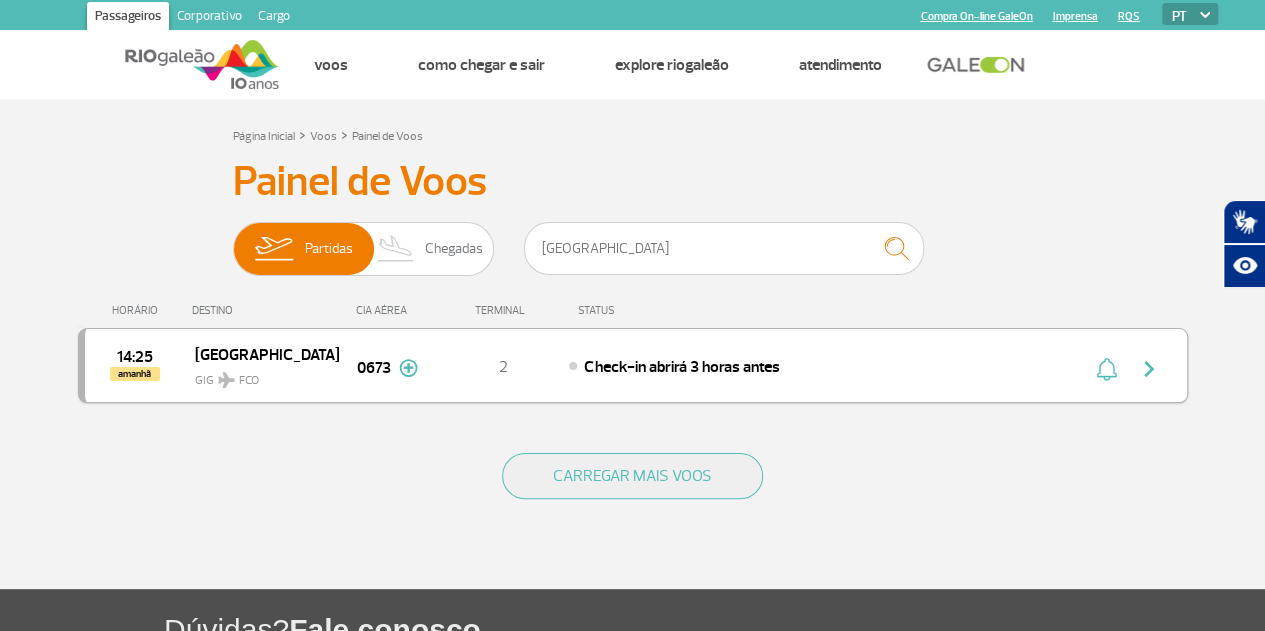 click at bounding box center [408, 368] 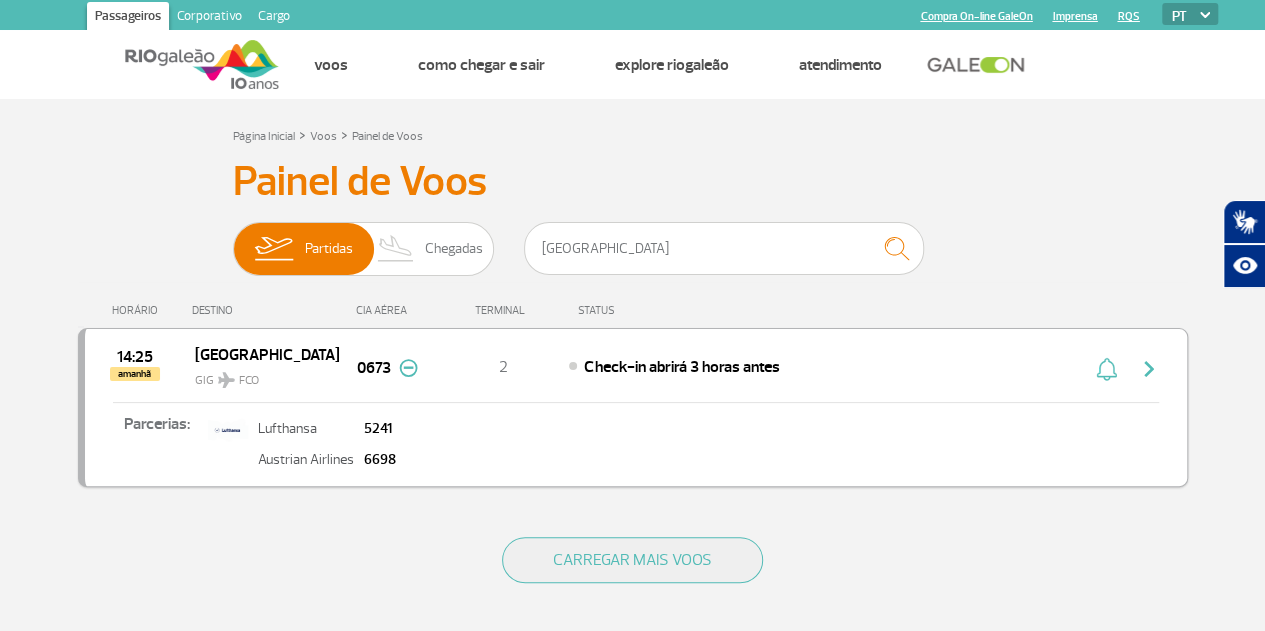 click at bounding box center (1149, 369) 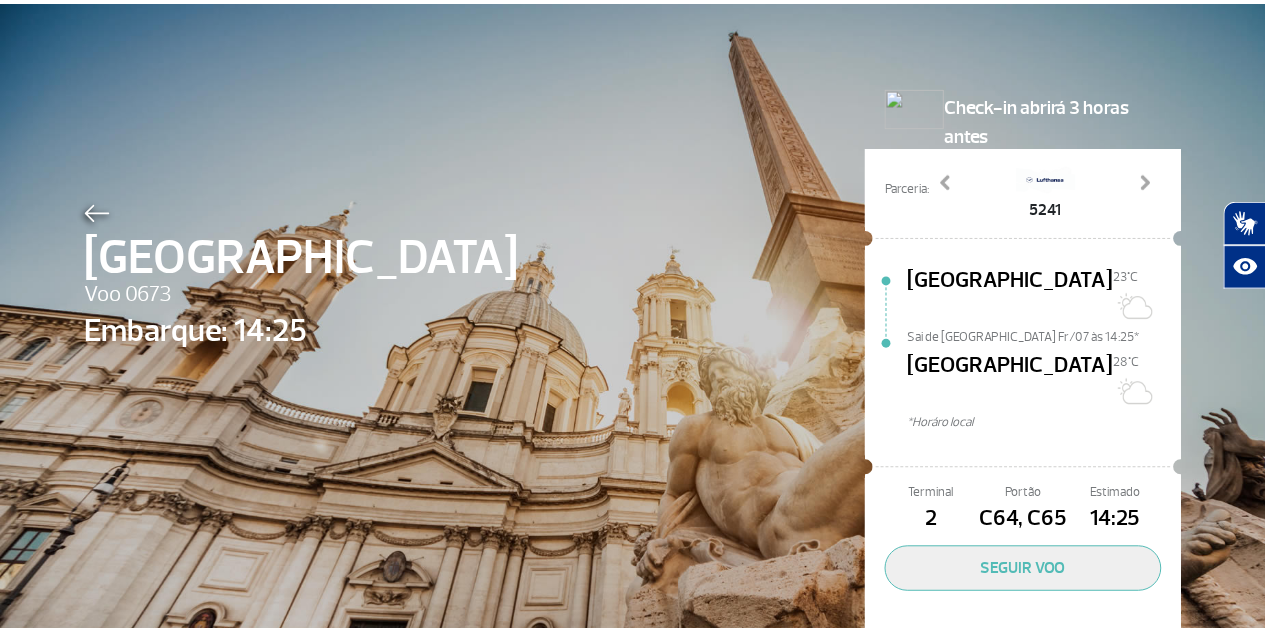 scroll, scrollTop: 0, scrollLeft: 0, axis: both 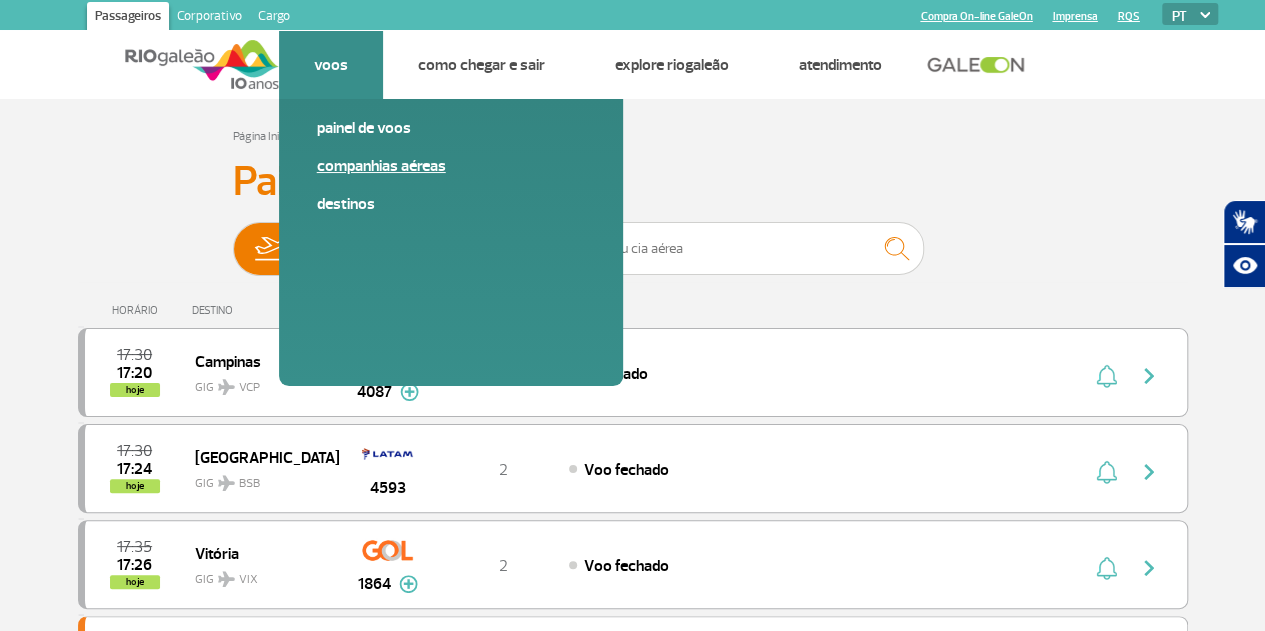 click on "Companhias Aéreas" at bounding box center [451, 166] 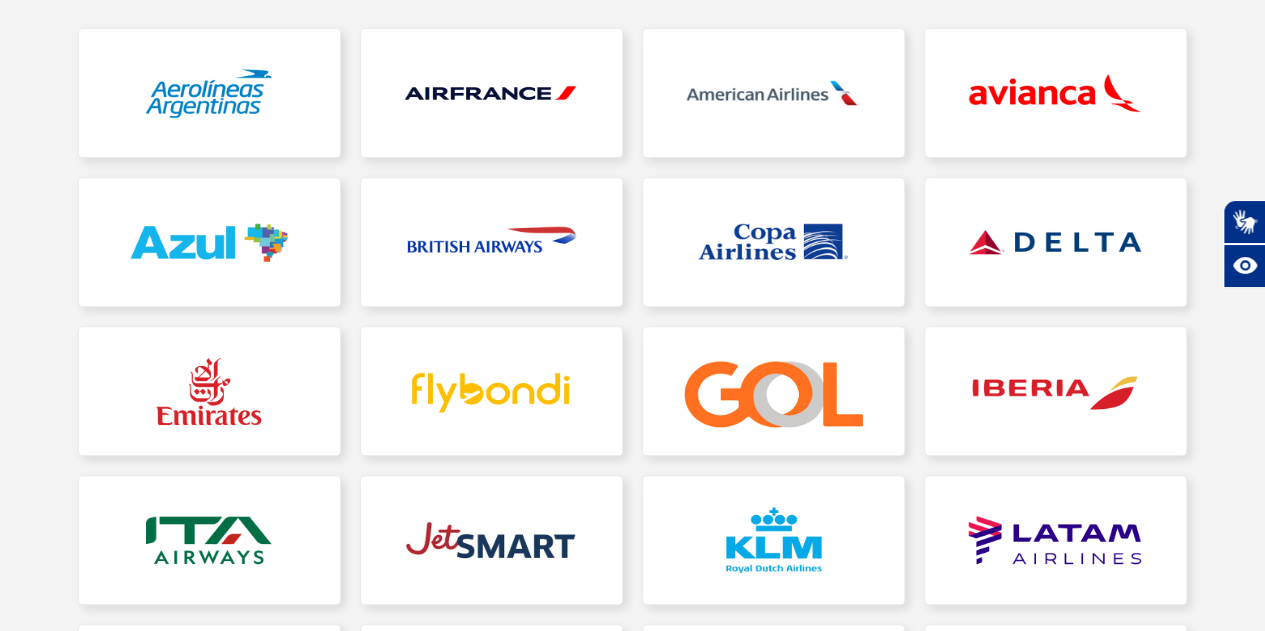 scroll, scrollTop: 600, scrollLeft: 0, axis: vertical 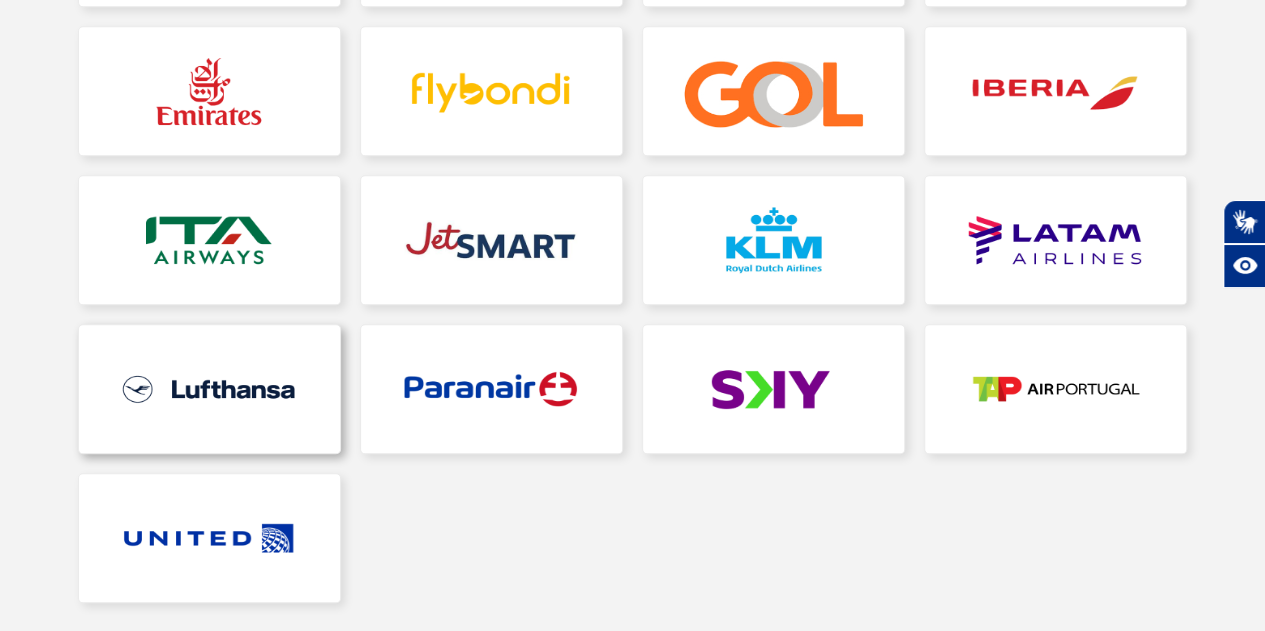 click at bounding box center [209, 389] 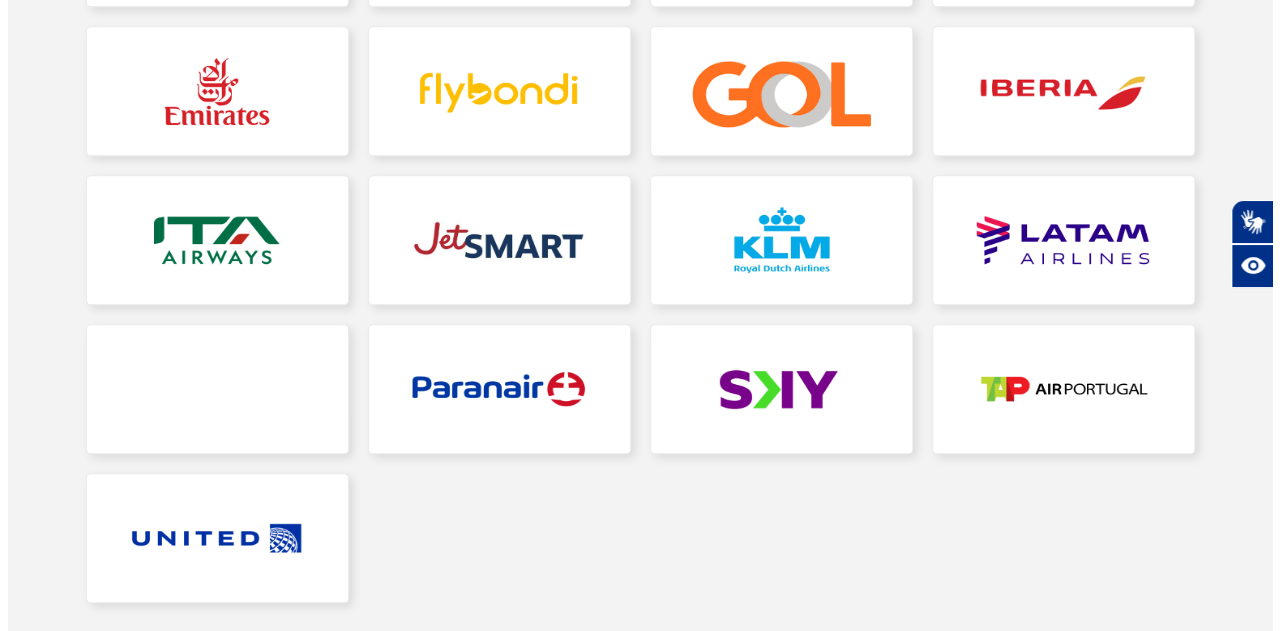 scroll, scrollTop: 0, scrollLeft: 0, axis: both 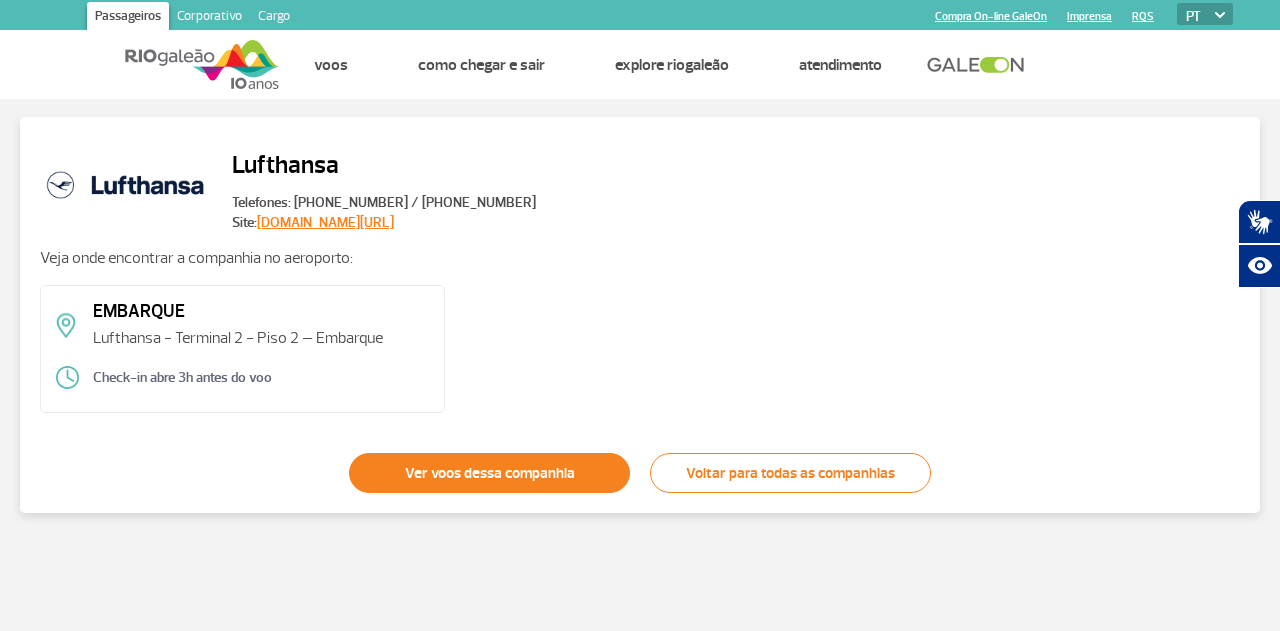 click on "Ver voos dessa companhia" at bounding box center [489, 473] 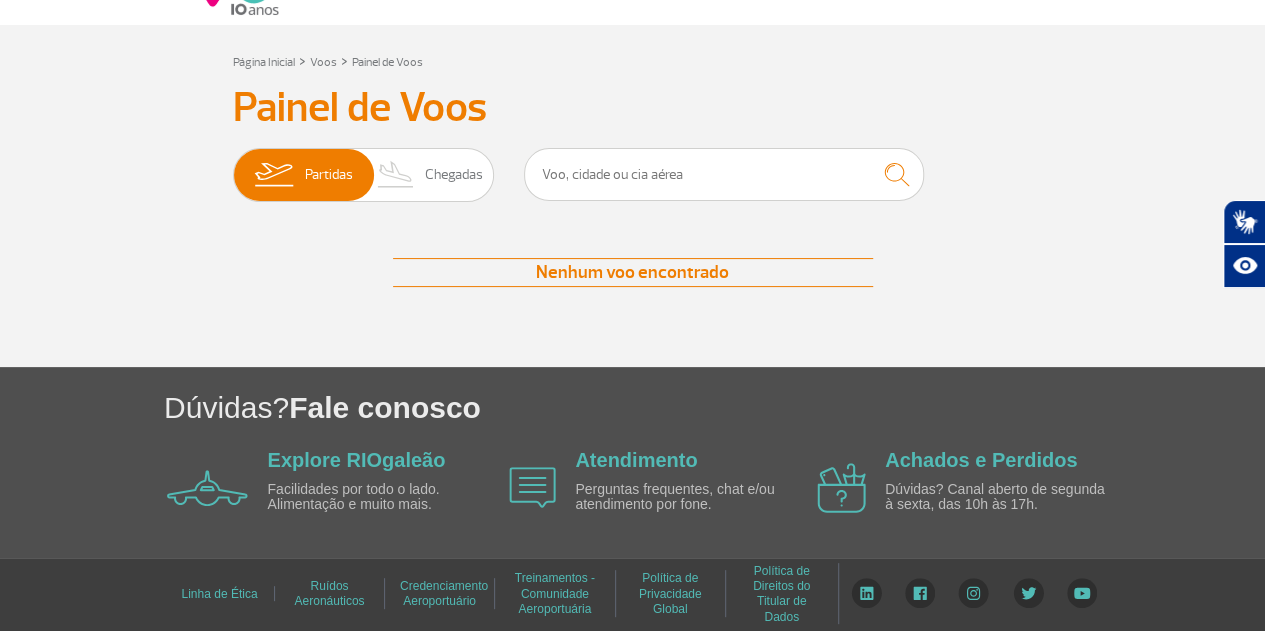 scroll, scrollTop: 0, scrollLeft: 0, axis: both 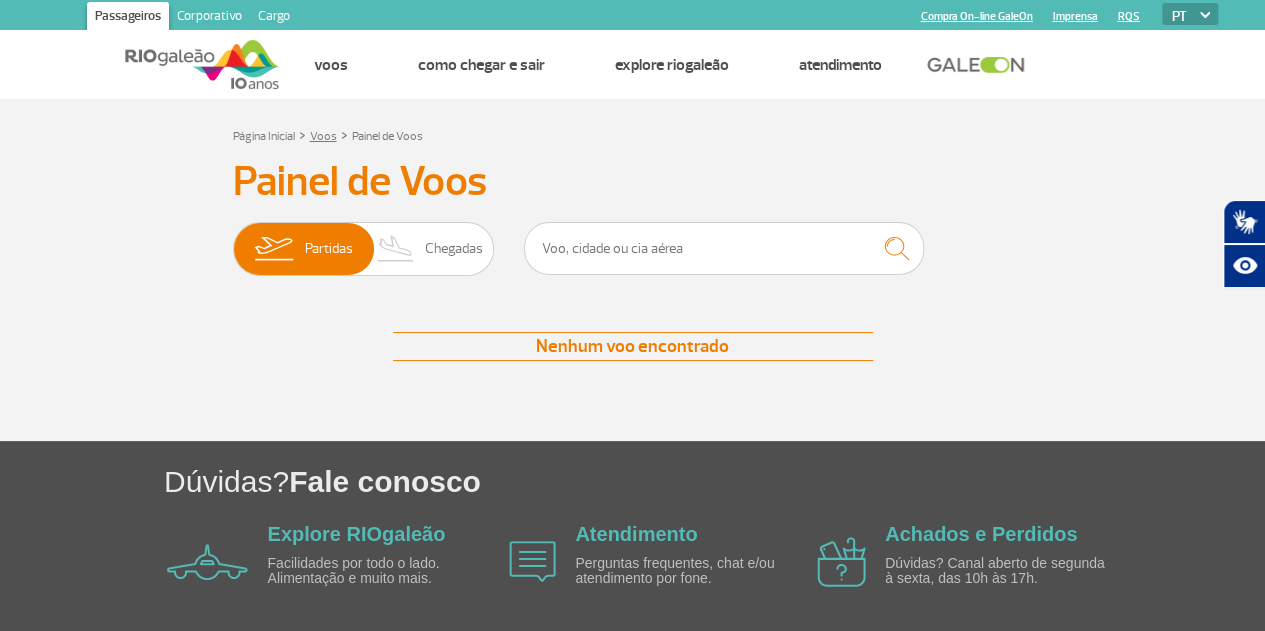 click on "Voos" at bounding box center [323, 136] 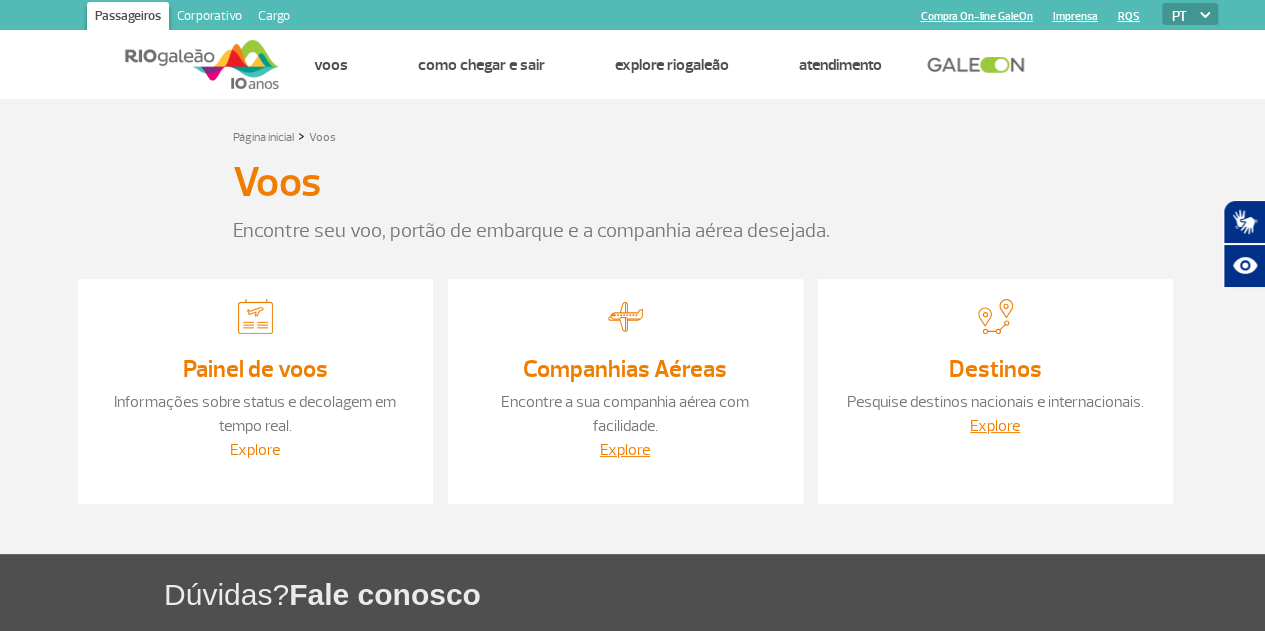 click on "Explore" at bounding box center (255, 450) 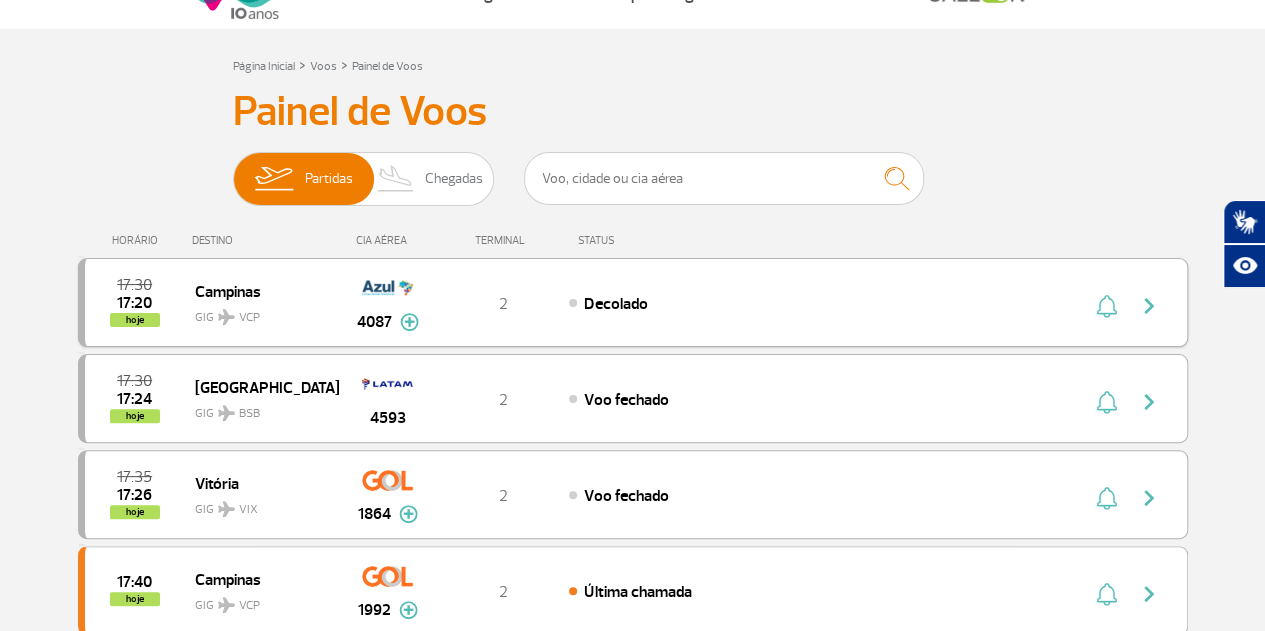 scroll, scrollTop: 100, scrollLeft: 0, axis: vertical 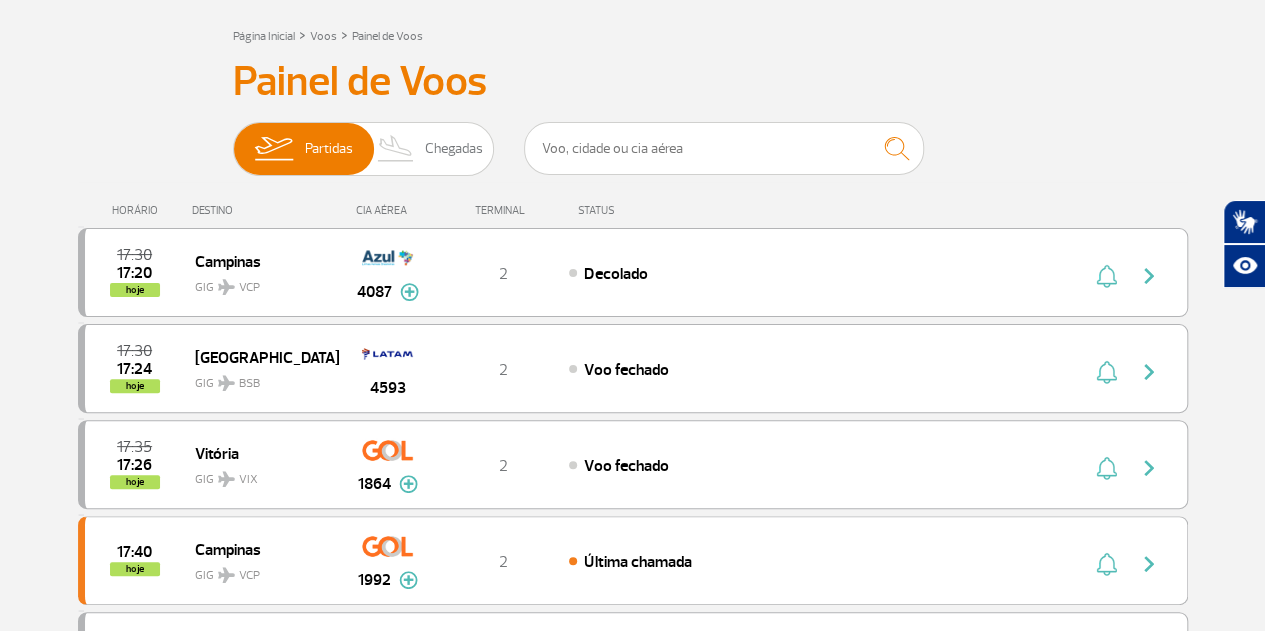 click on "HORÁRIO" at bounding box center [138, 210] 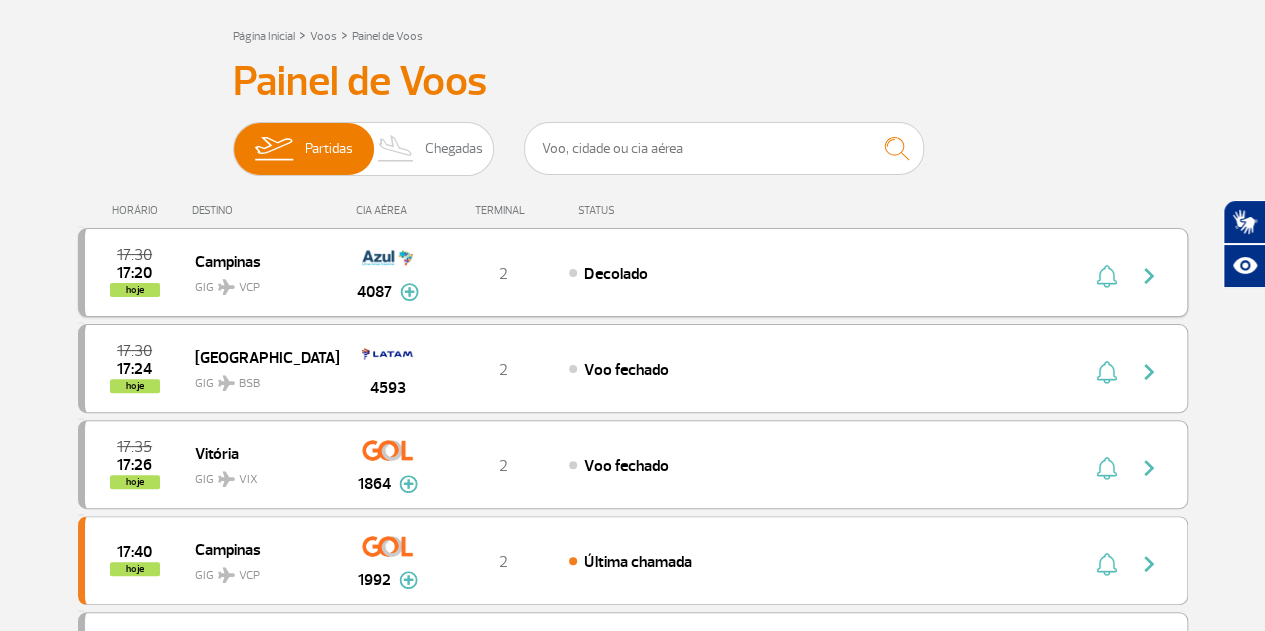 click on "17:30 17:20 hoje" at bounding box center (140, 272) 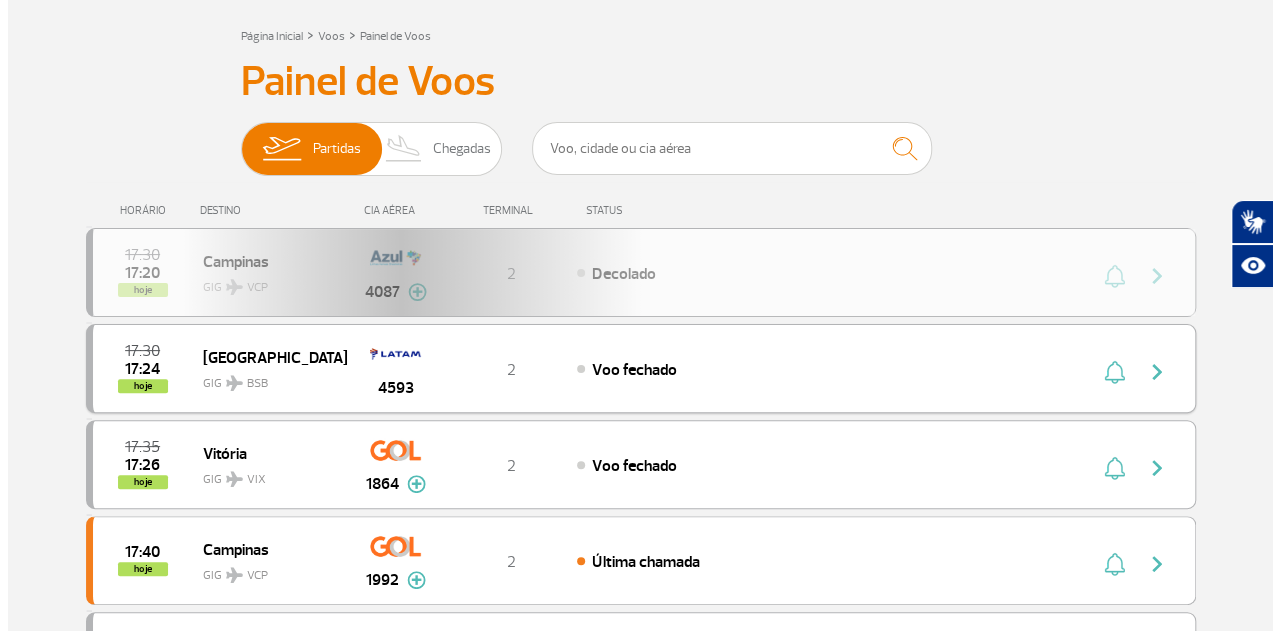 scroll, scrollTop: 0, scrollLeft: 0, axis: both 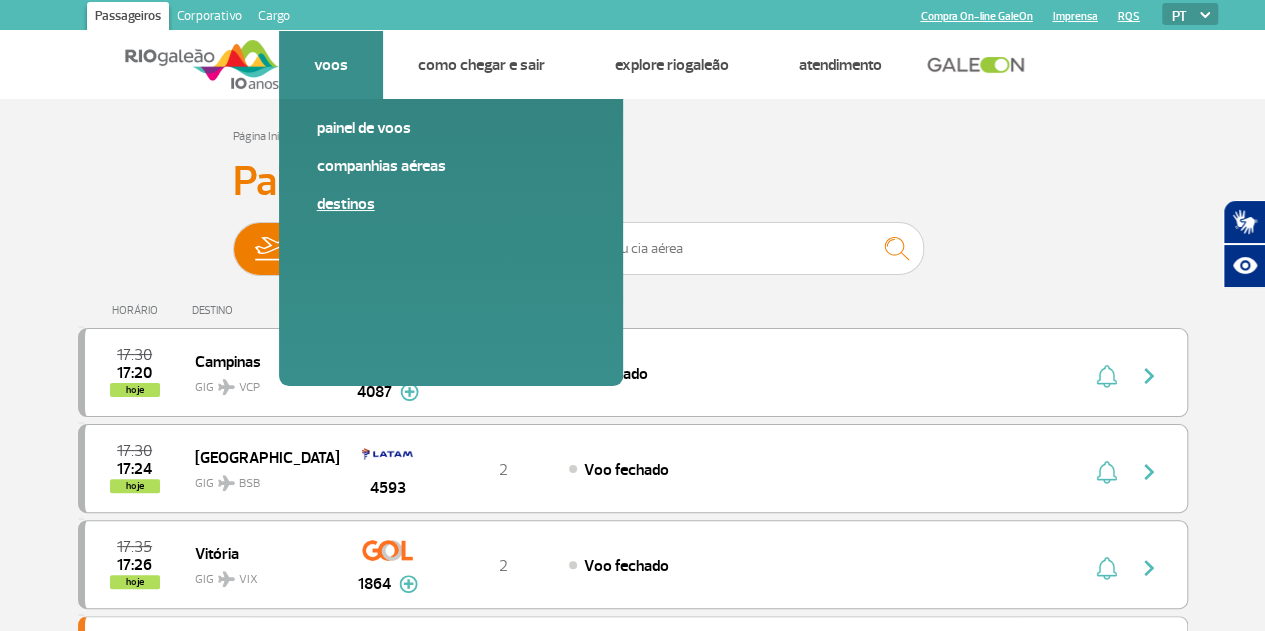click on "Destinos" at bounding box center [451, 204] 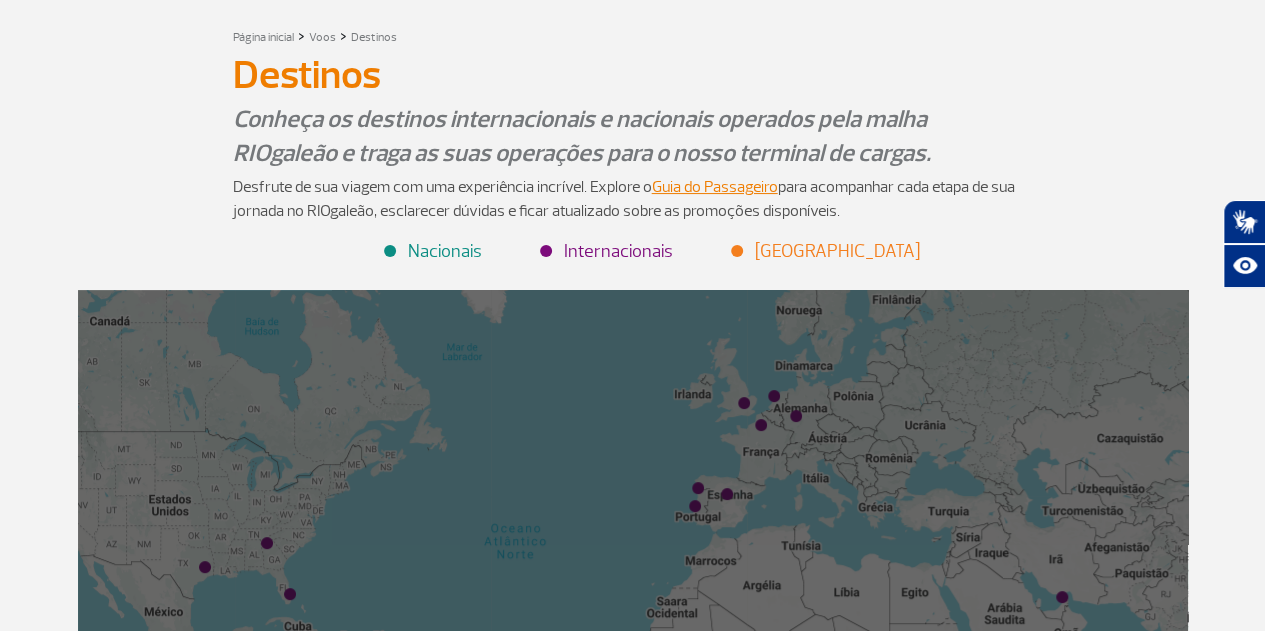 scroll, scrollTop: 0, scrollLeft: 0, axis: both 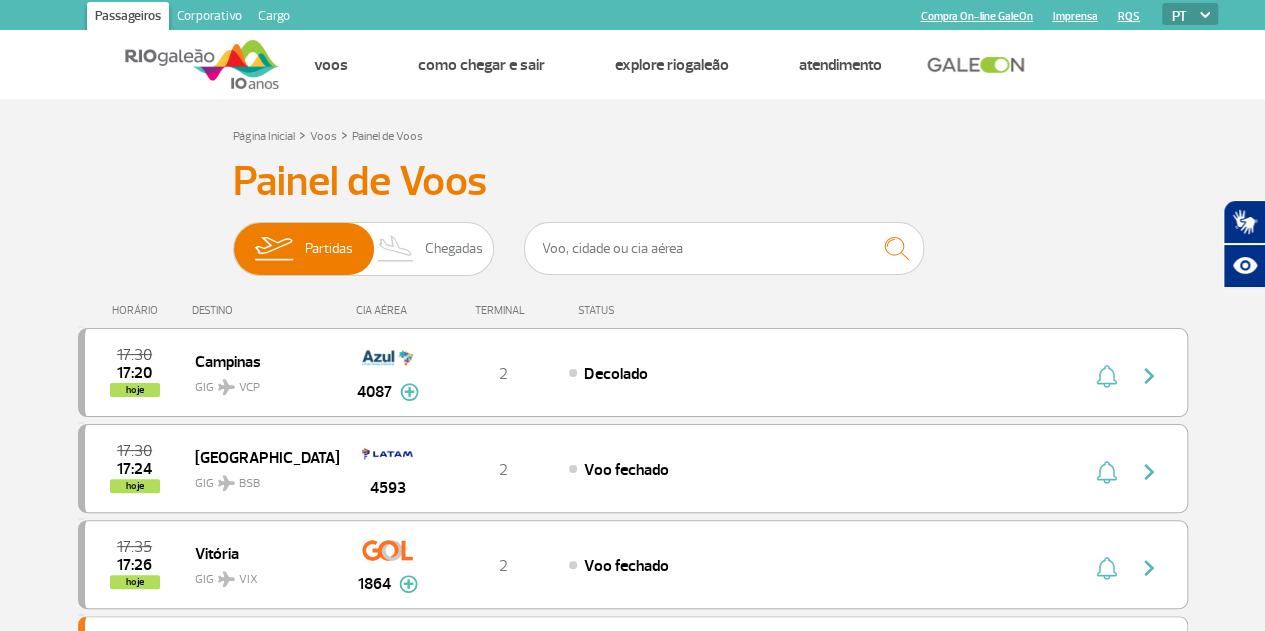 click on "Corporativo" at bounding box center [209, 18] 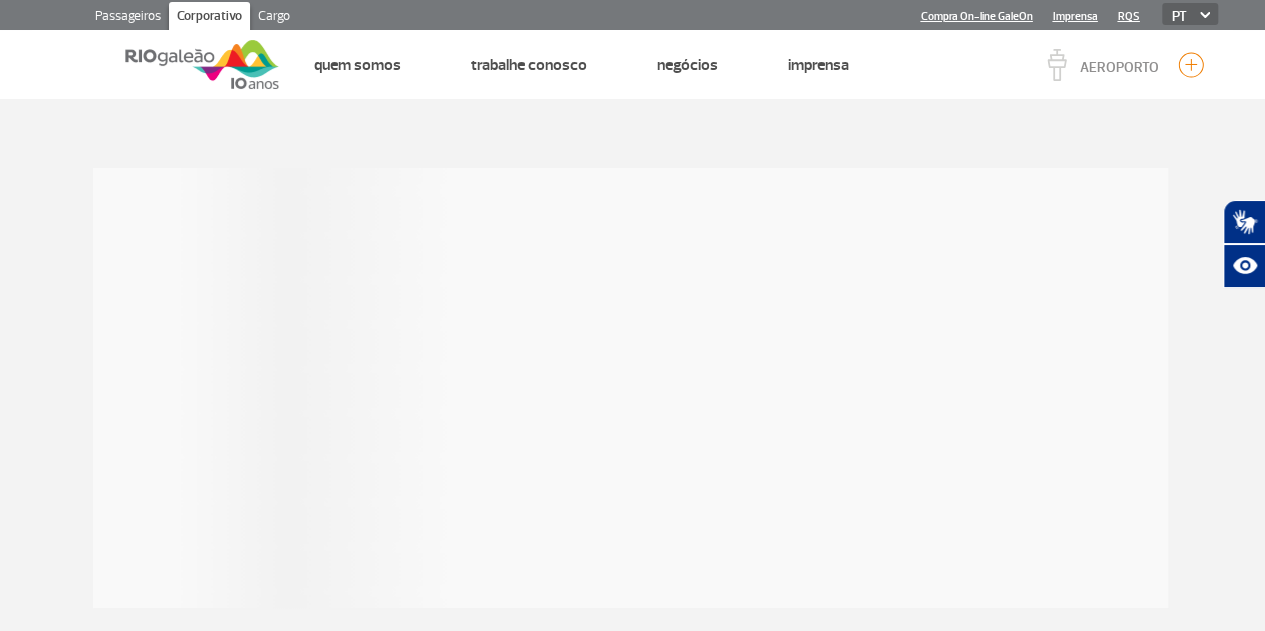 click on "Cargo" at bounding box center [274, 18] 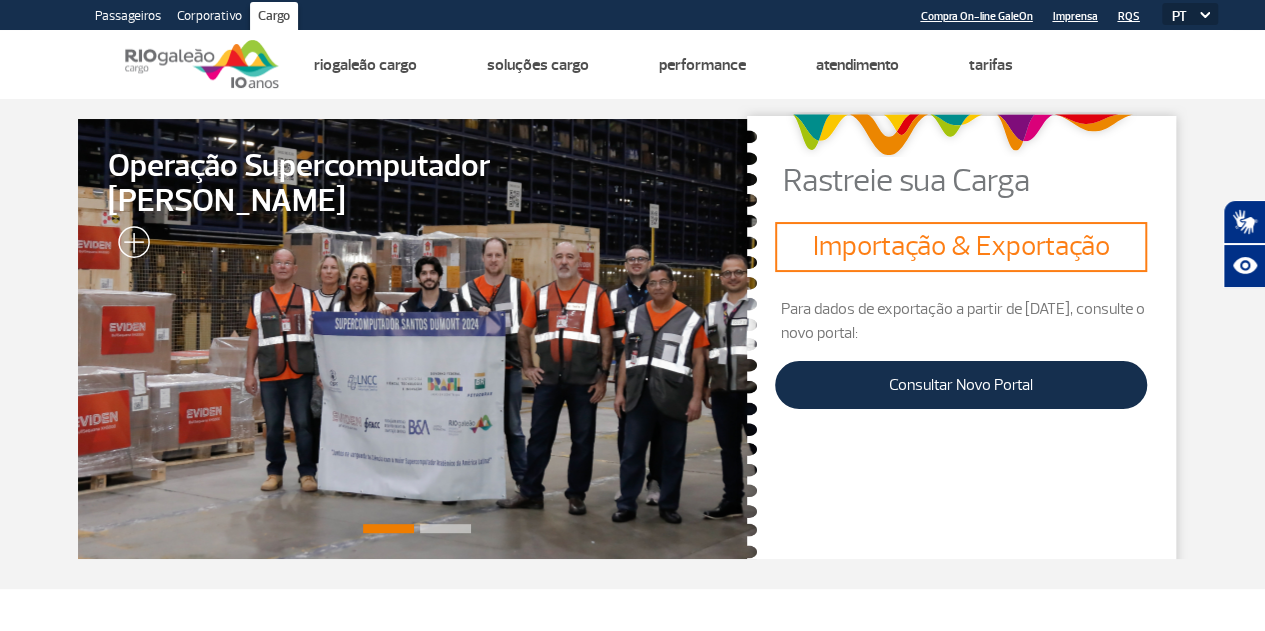 click on "Passageiros" at bounding box center [128, 18] 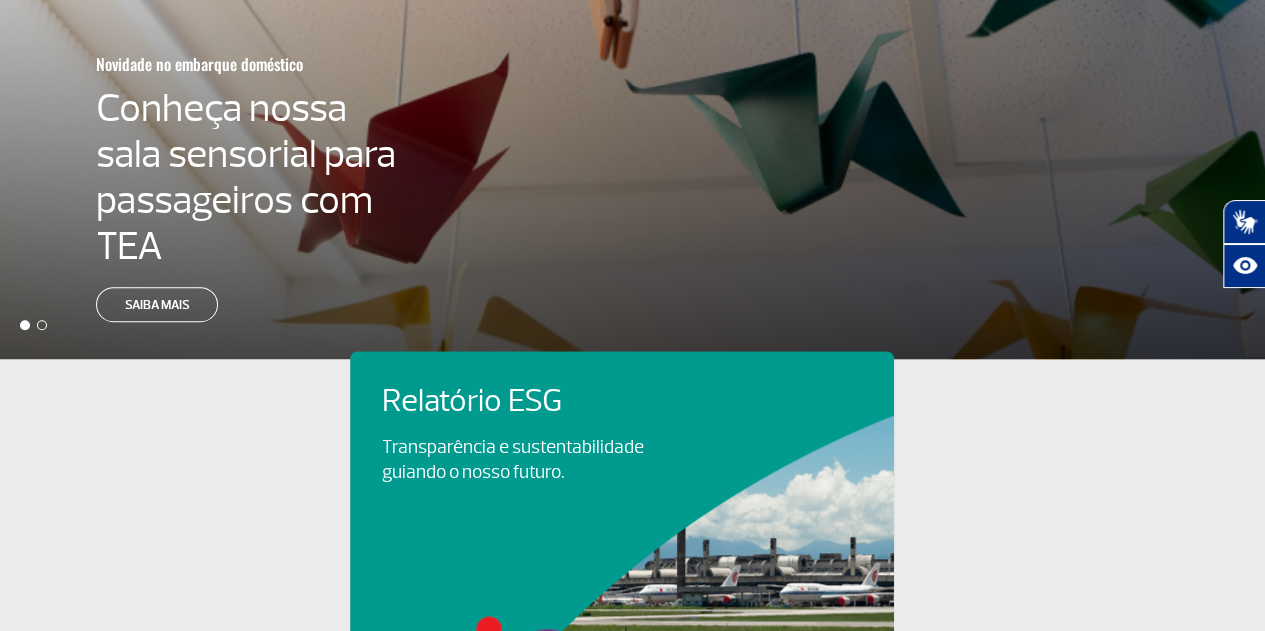 scroll, scrollTop: 700, scrollLeft: 0, axis: vertical 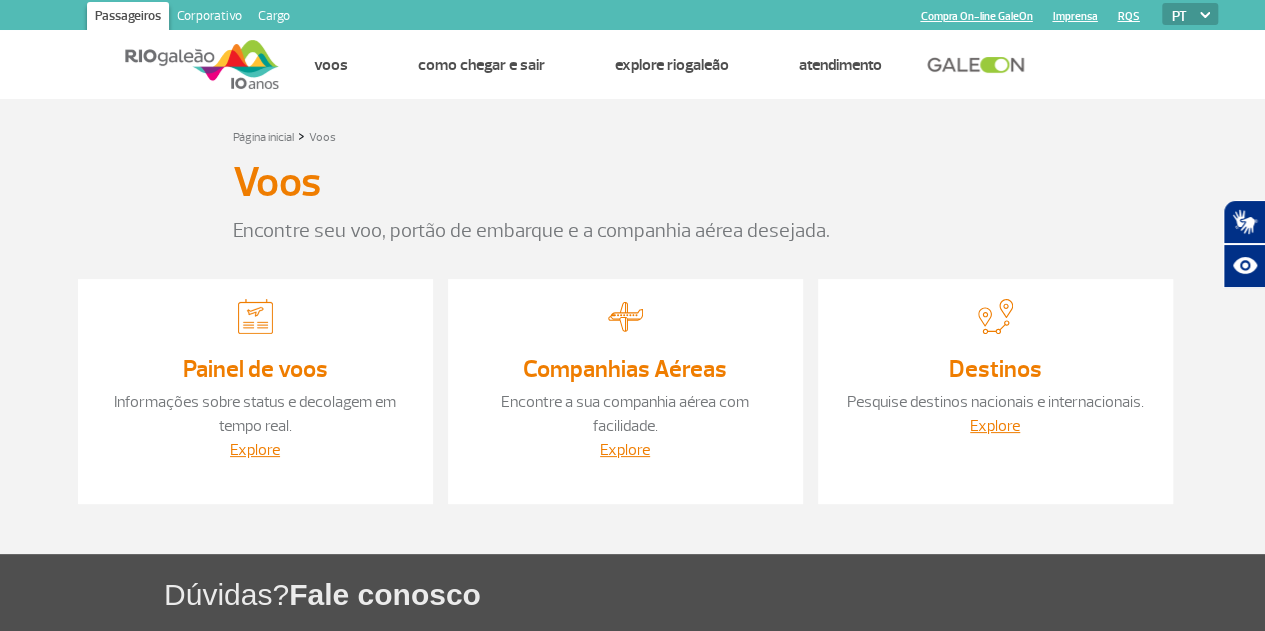 click on "Painel de voos" at bounding box center (255, 369) 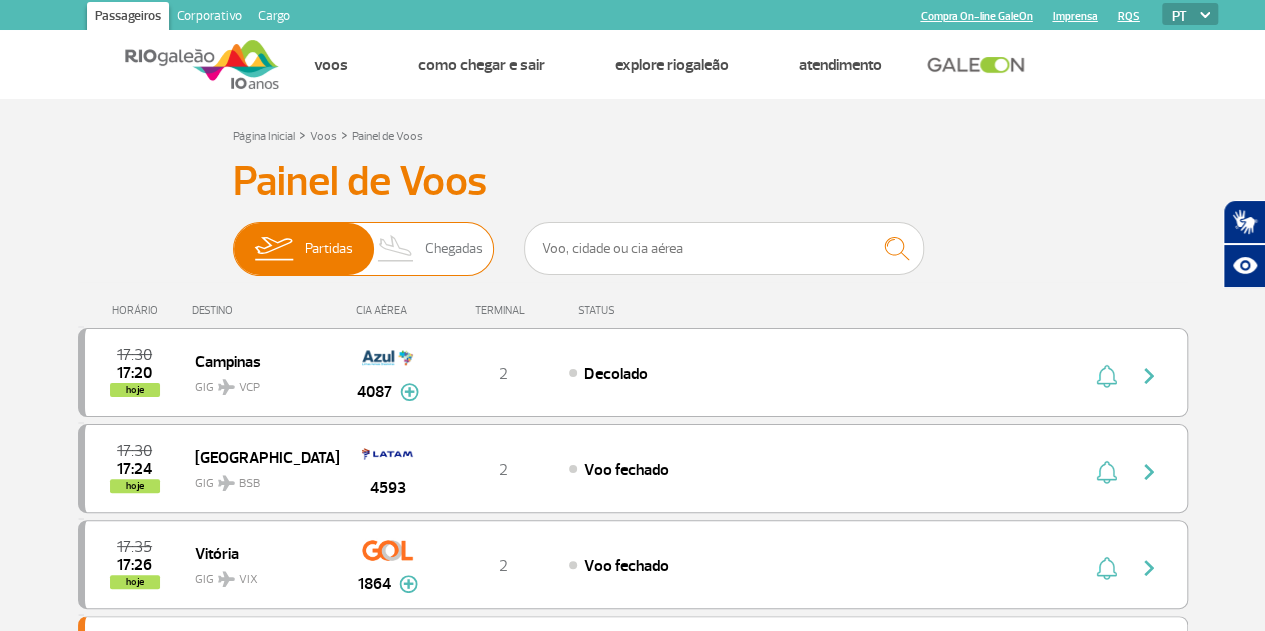 click on "Chegadas" at bounding box center (454, 249) 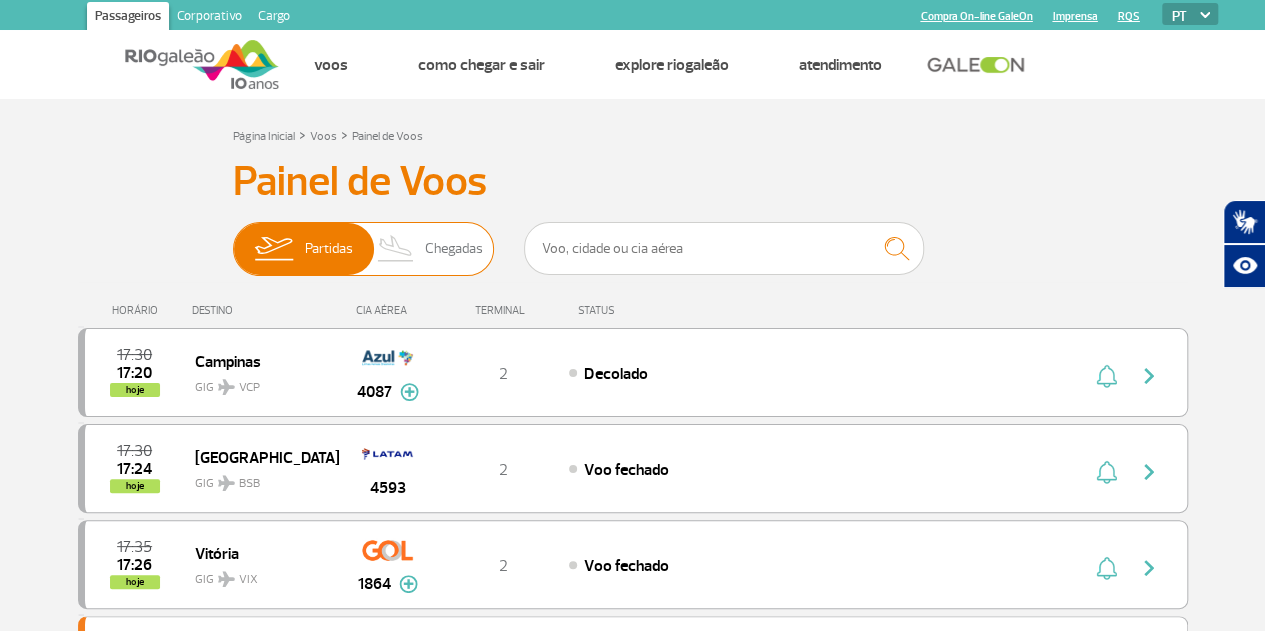 click on "Partidas   Chegadas" at bounding box center (233, 239) 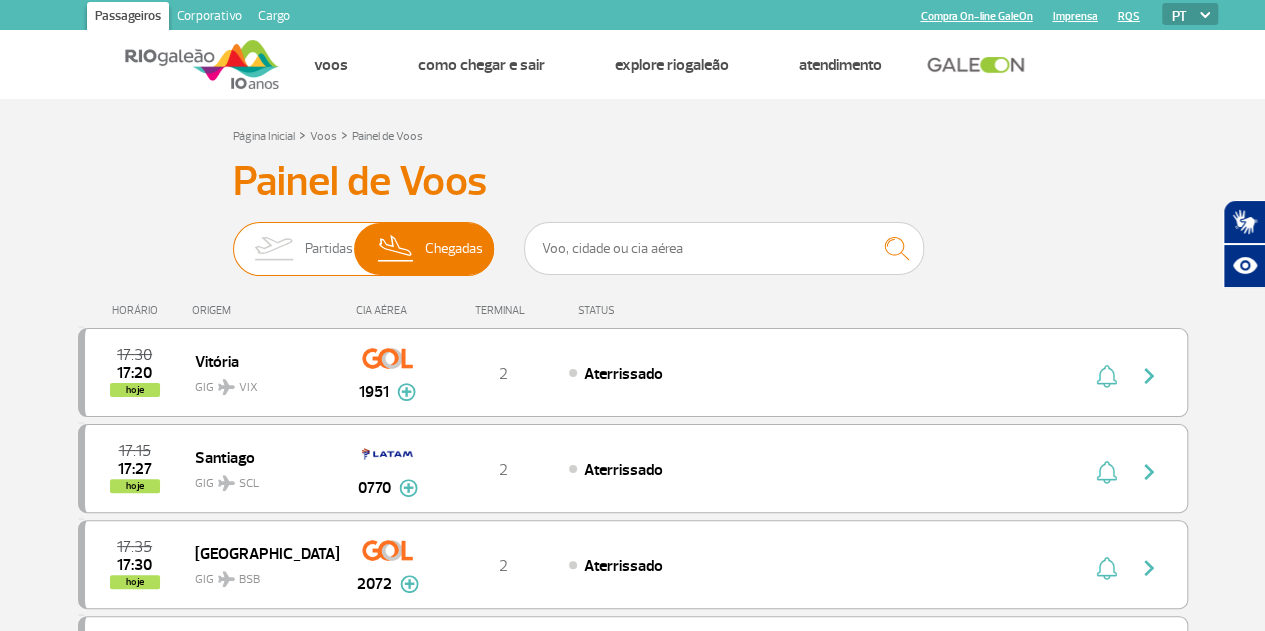 click on "Partidas" at bounding box center (329, 249) 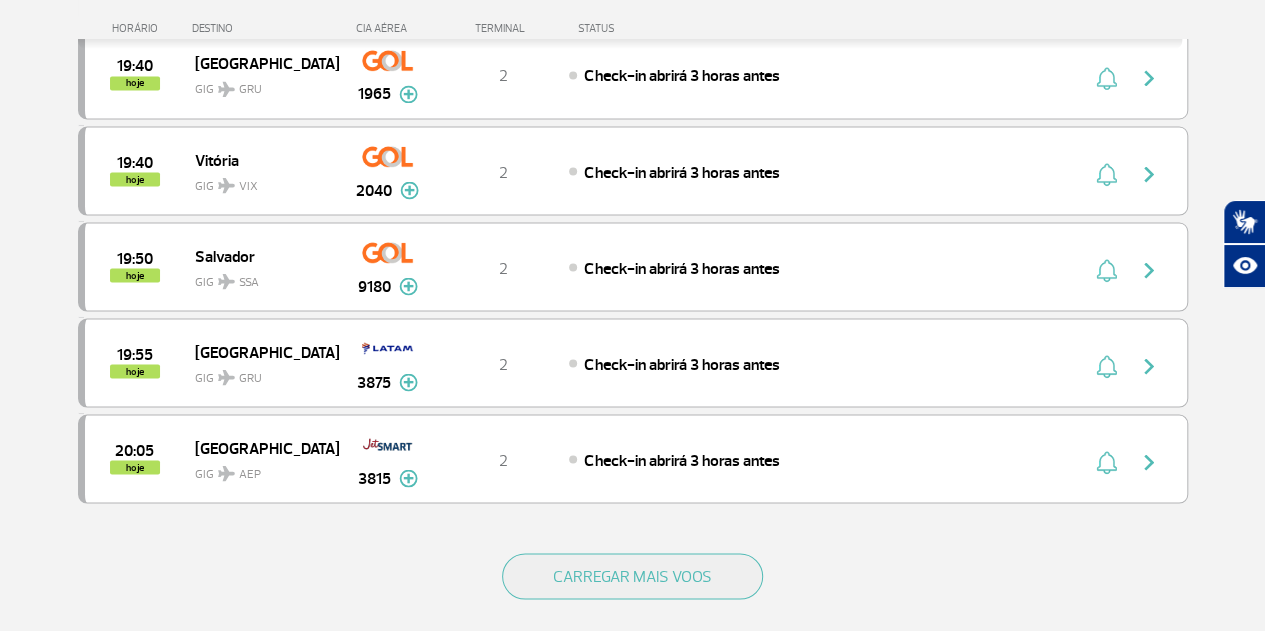 scroll, scrollTop: 1752, scrollLeft: 0, axis: vertical 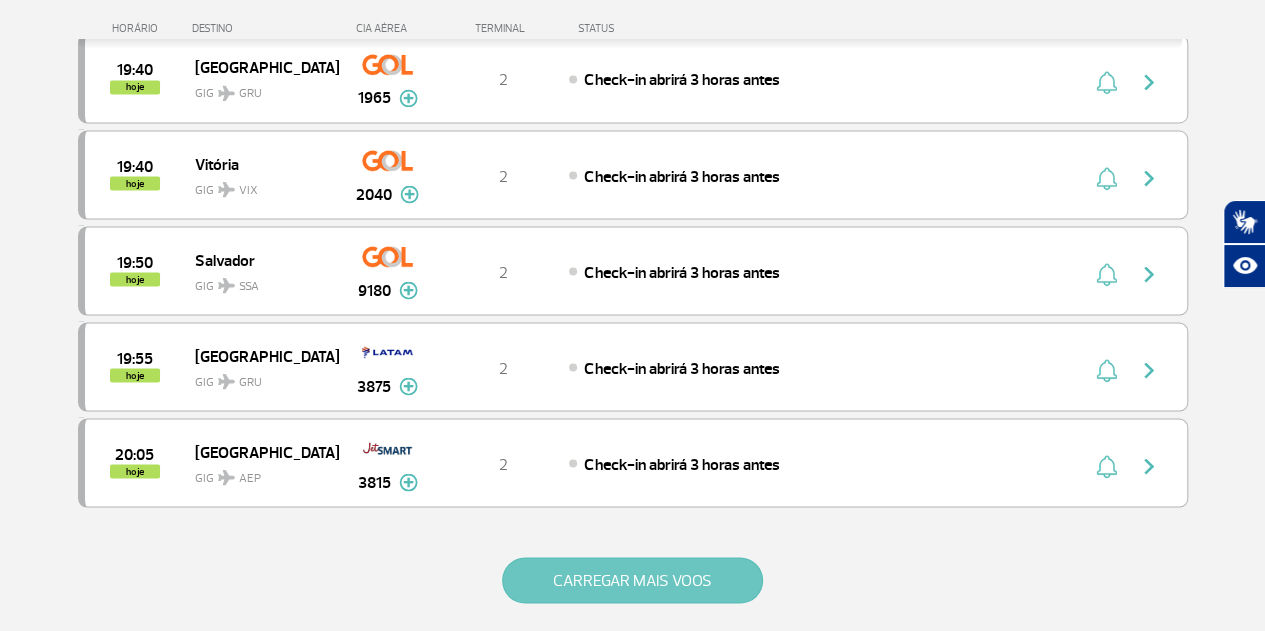 click on "CARREGAR MAIS VOOS" at bounding box center (632, 580) 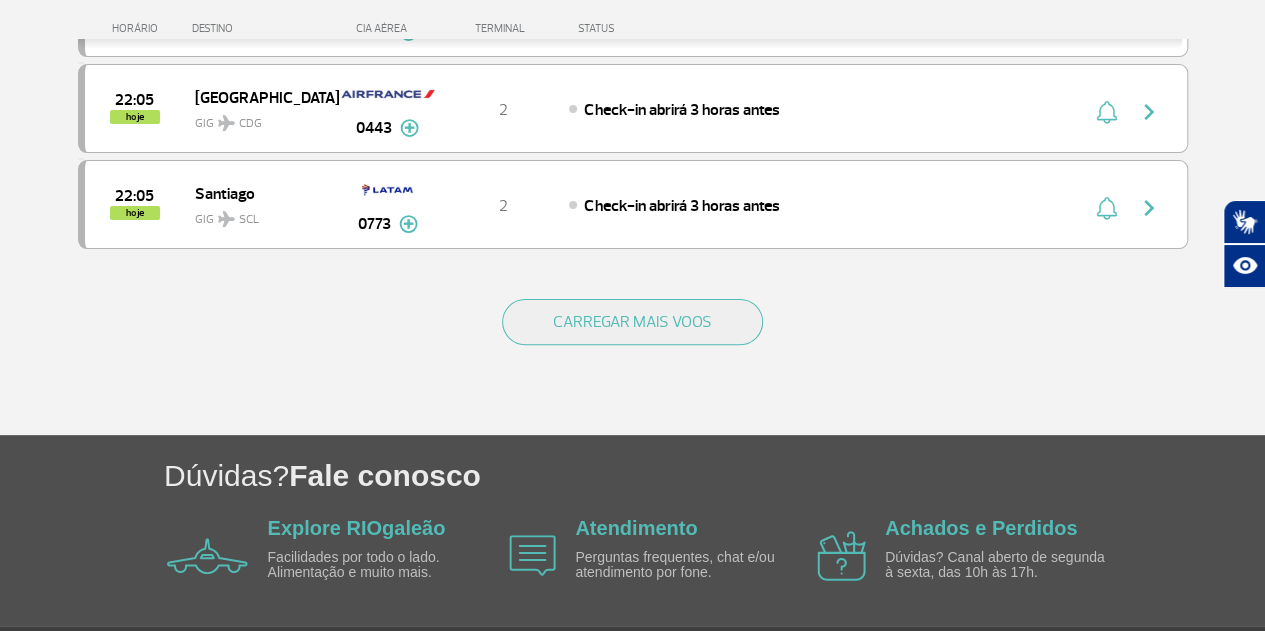 scroll, scrollTop: 3946, scrollLeft: 0, axis: vertical 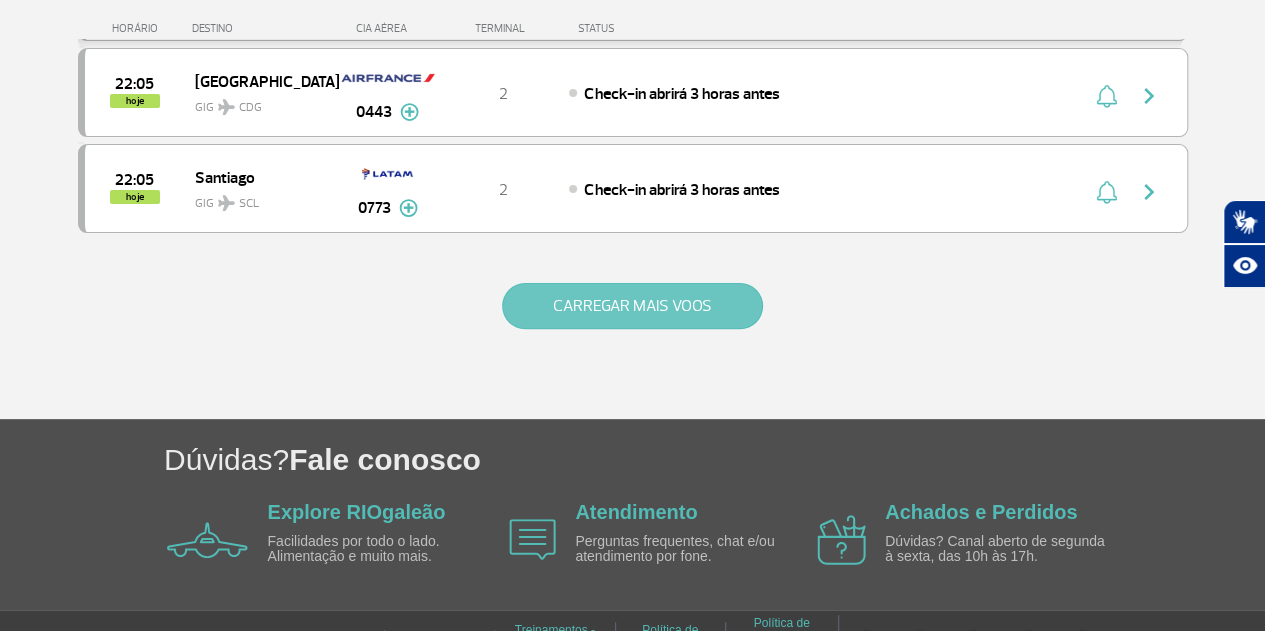 click on "CARREGAR MAIS VOOS" at bounding box center (632, 306) 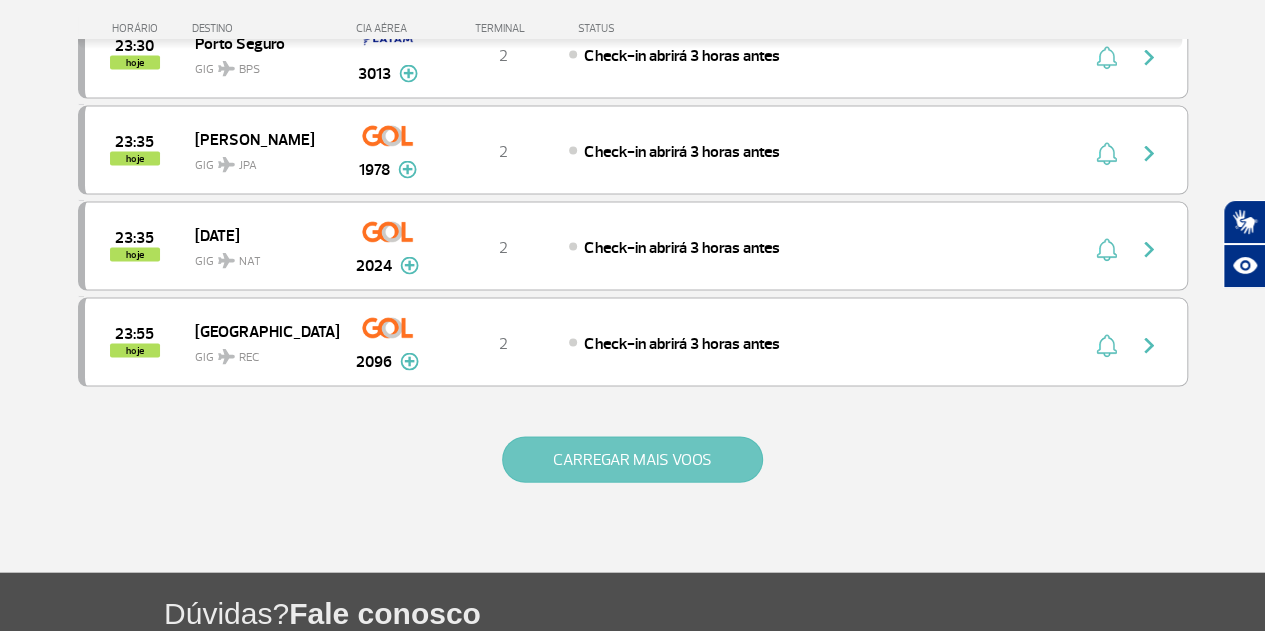 scroll, scrollTop: 5839, scrollLeft: 0, axis: vertical 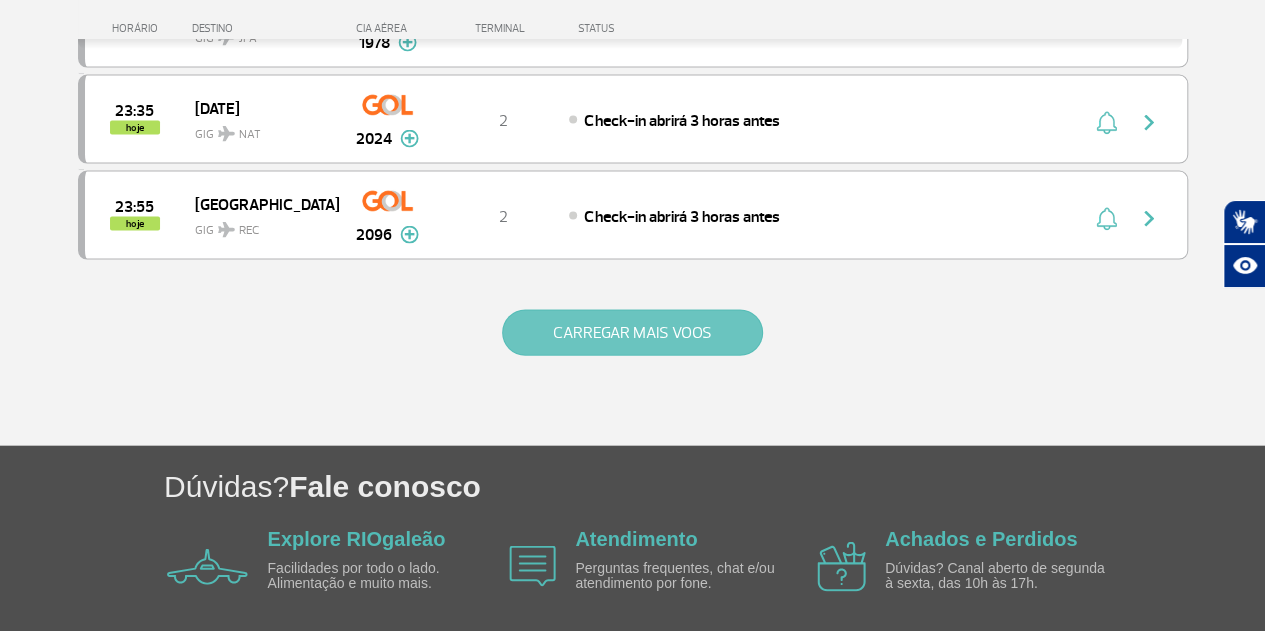 click on "CARREGAR MAIS VOOS" at bounding box center [632, 333] 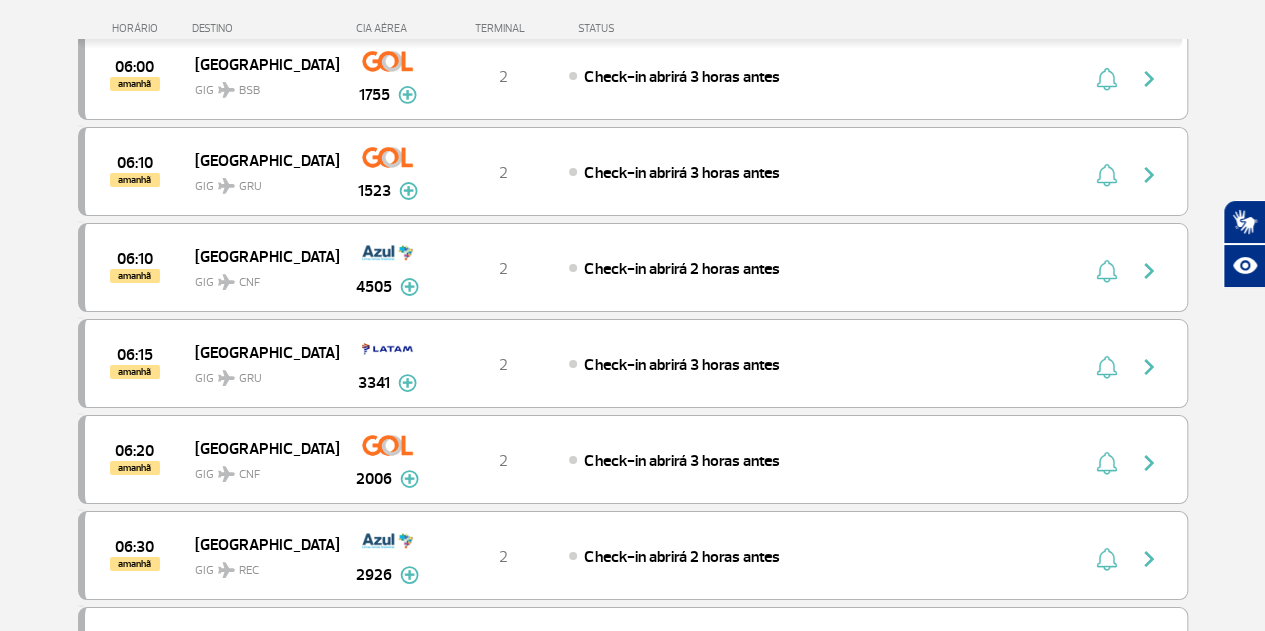 scroll, scrollTop: 7539, scrollLeft: 0, axis: vertical 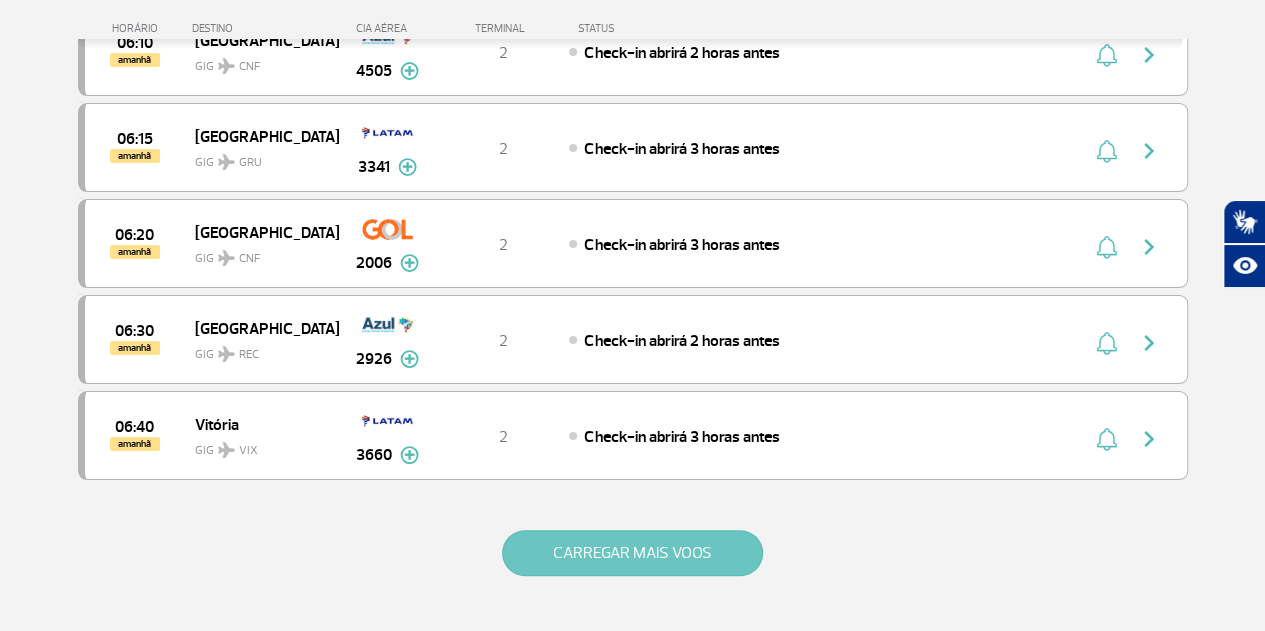 click on "CARREGAR MAIS VOOS" at bounding box center (632, 553) 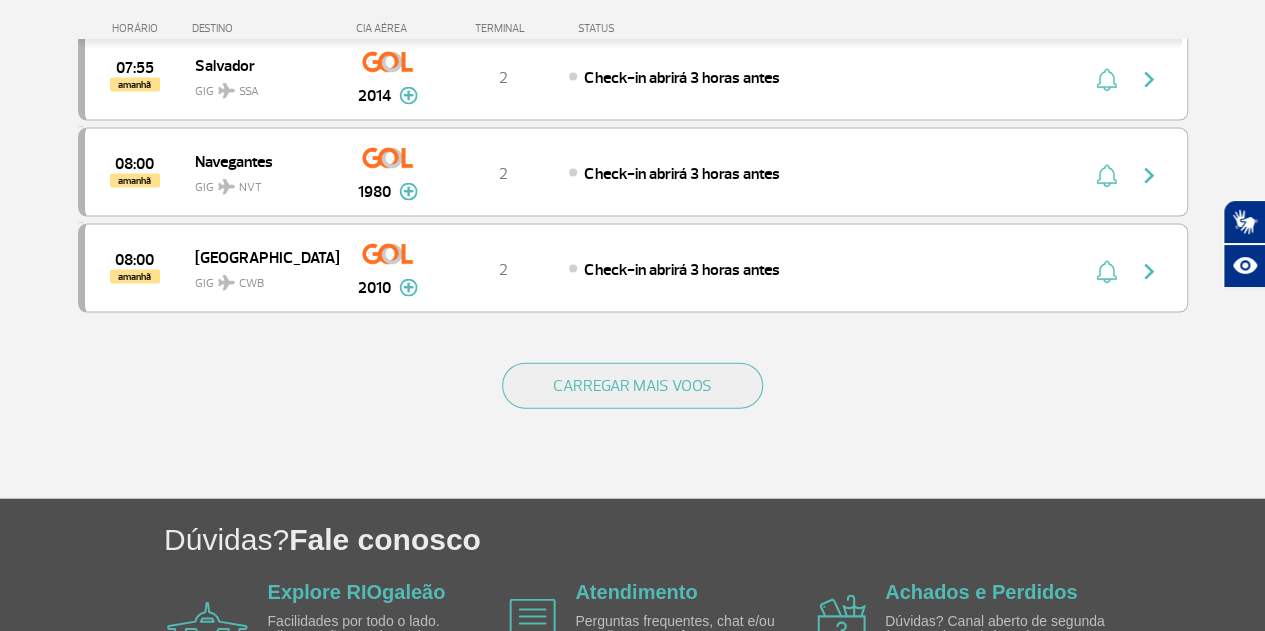 scroll, scrollTop: 9426, scrollLeft: 0, axis: vertical 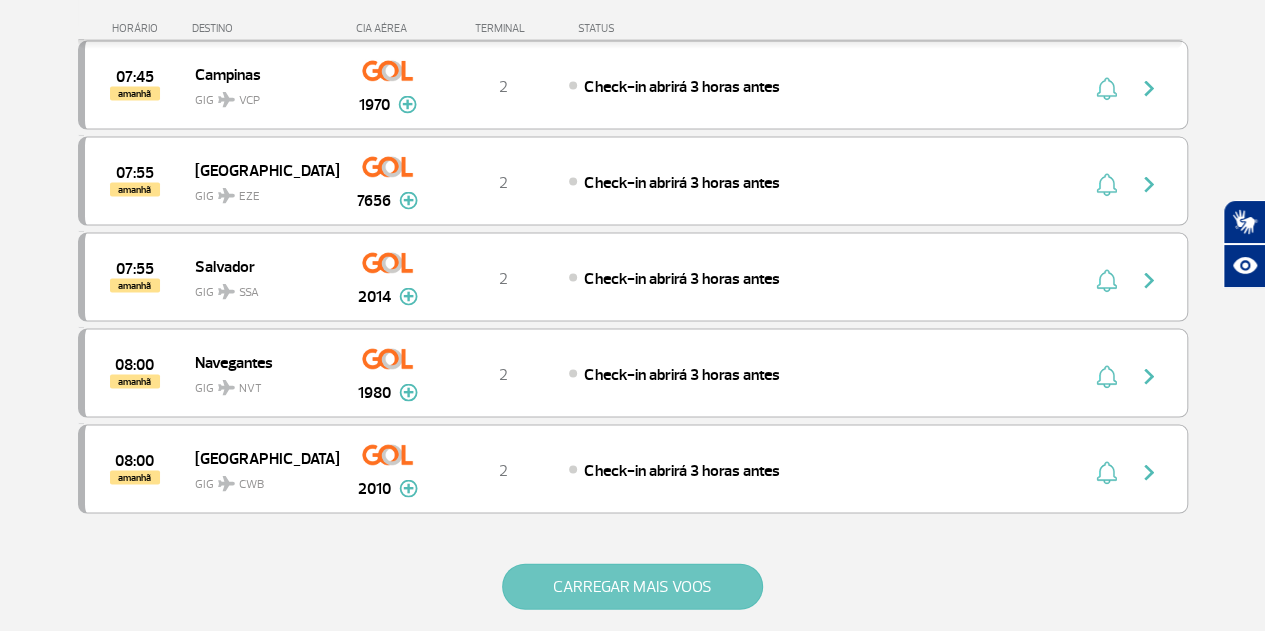 click on "CARREGAR MAIS VOOS" at bounding box center (632, 586) 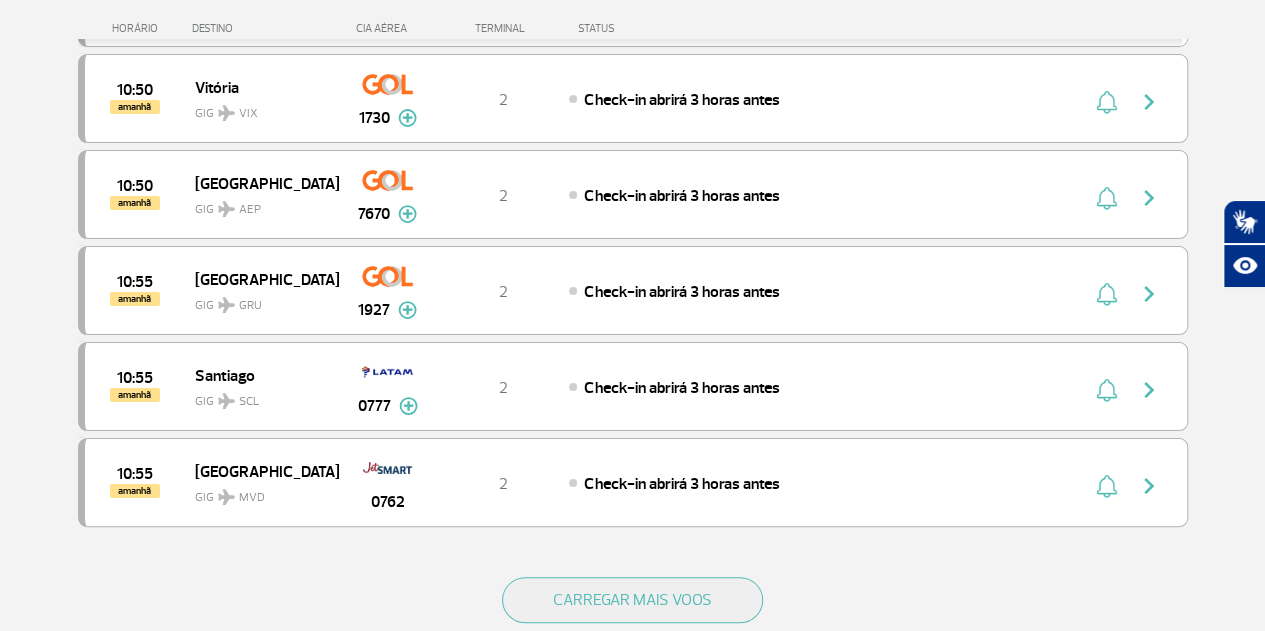scroll, scrollTop: 11426, scrollLeft: 0, axis: vertical 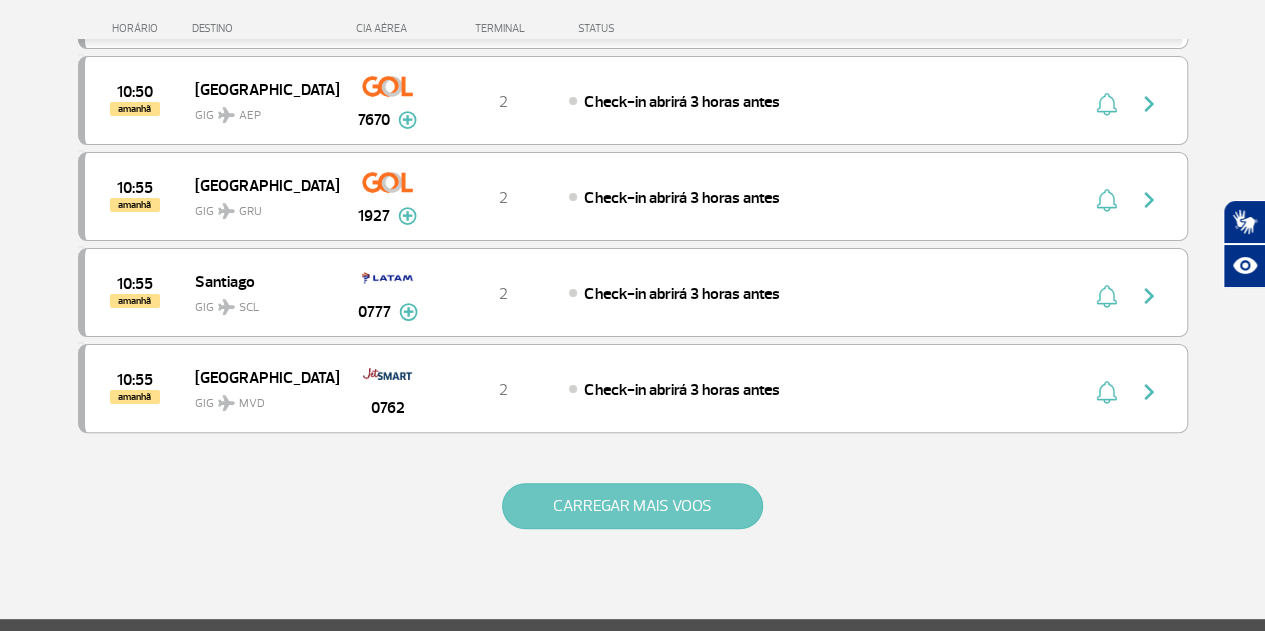 click on "CARREGAR MAIS VOOS" at bounding box center (632, 506) 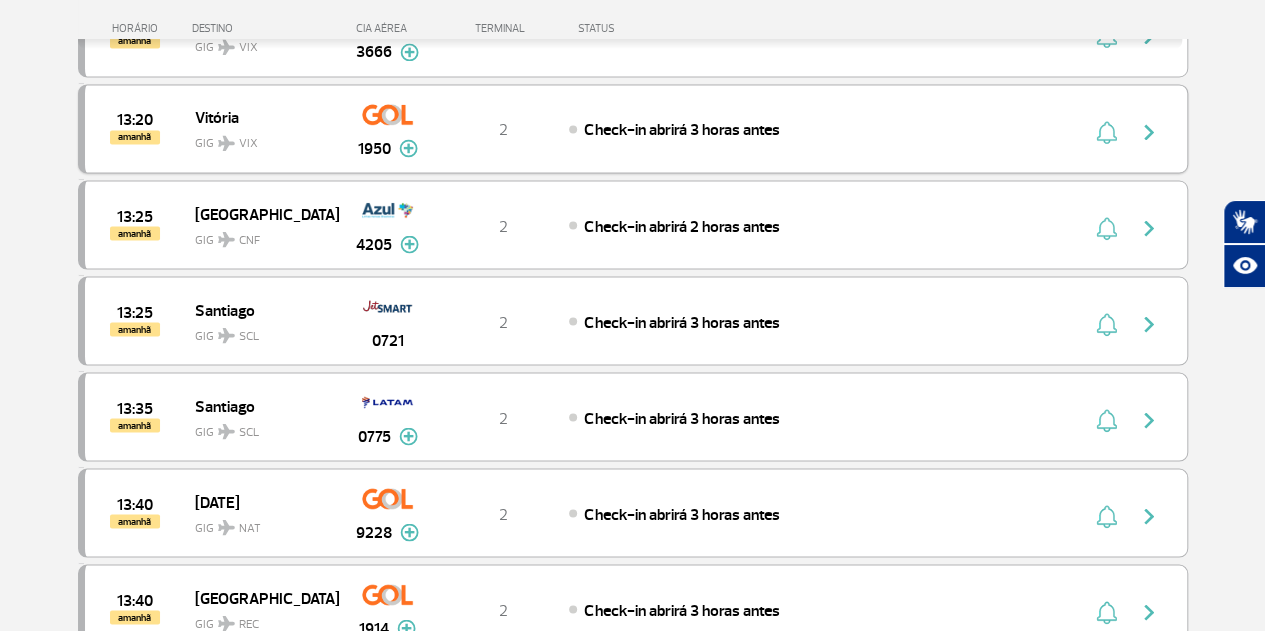 scroll, scrollTop: 13226, scrollLeft: 0, axis: vertical 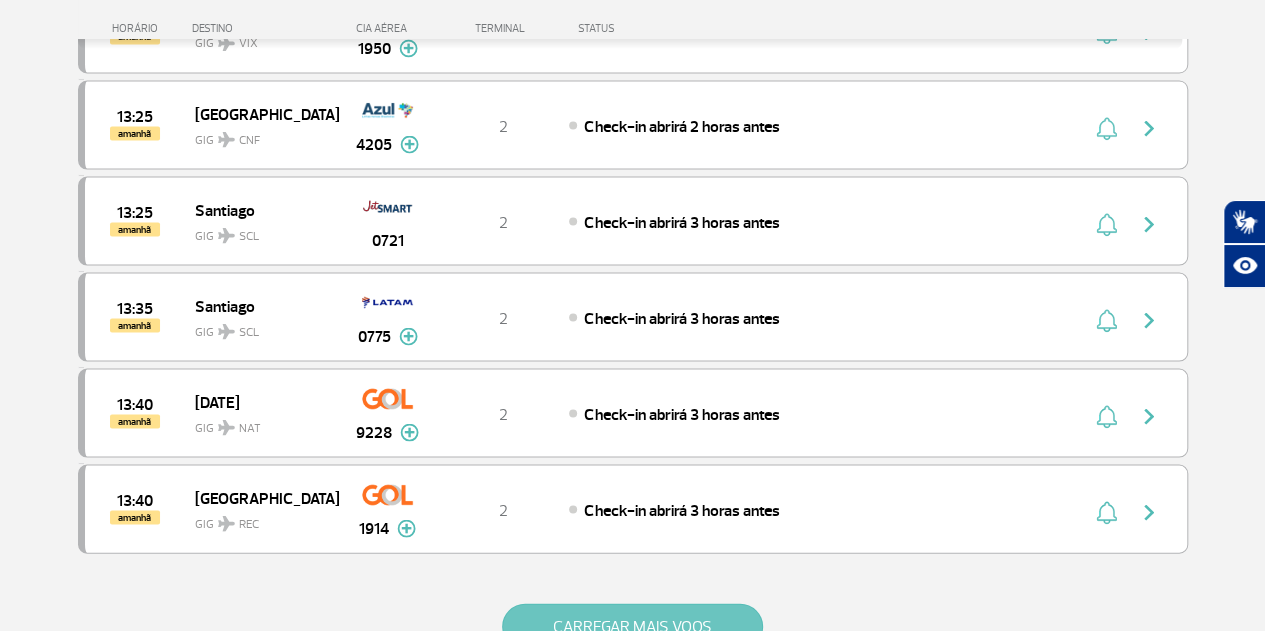 click on "CARREGAR MAIS VOOS" at bounding box center [632, 626] 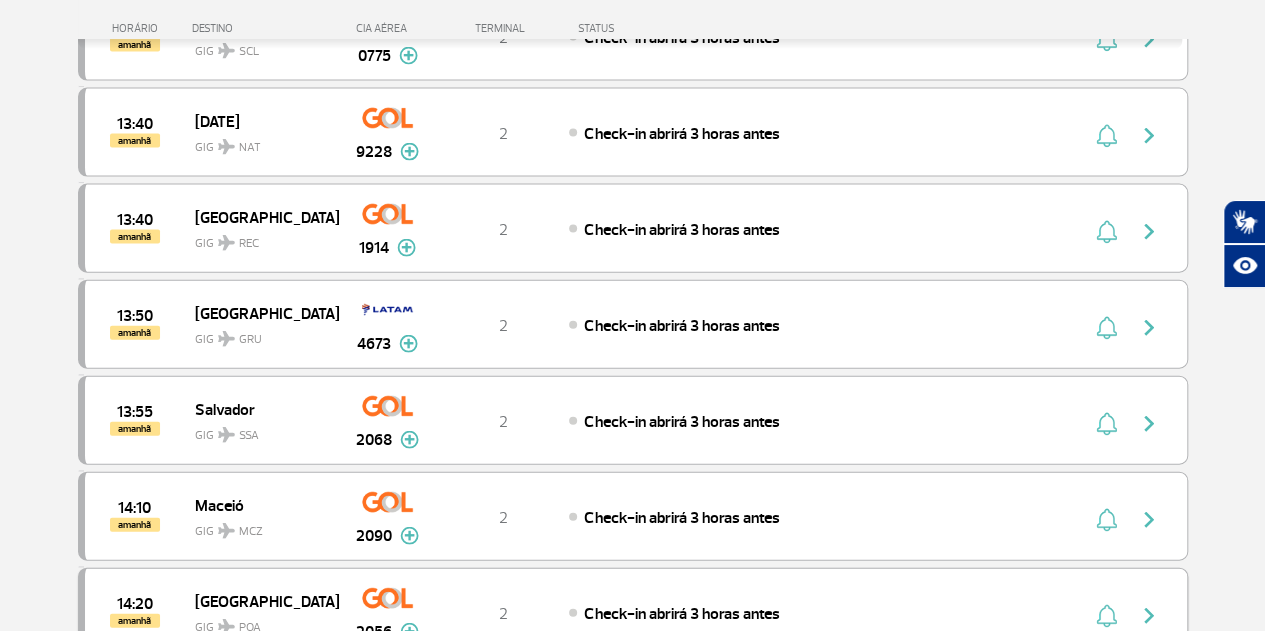 scroll, scrollTop: 13526, scrollLeft: 0, axis: vertical 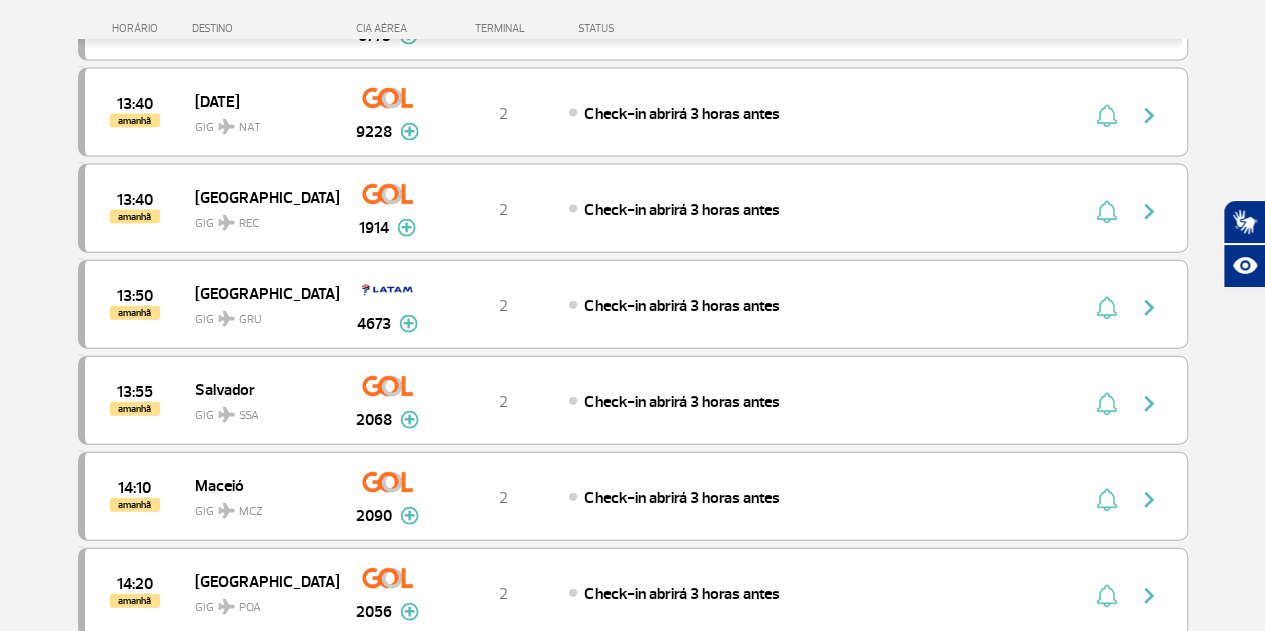 click on "[GEOGRAPHIC_DATA]" at bounding box center (259, 670) 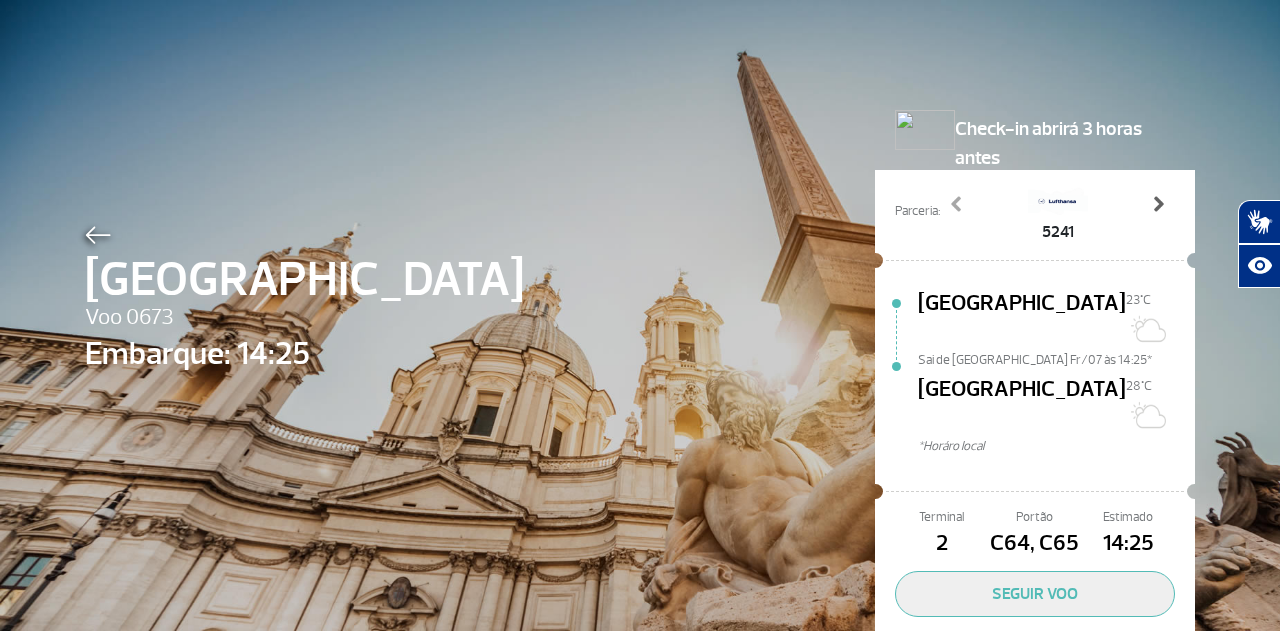 click 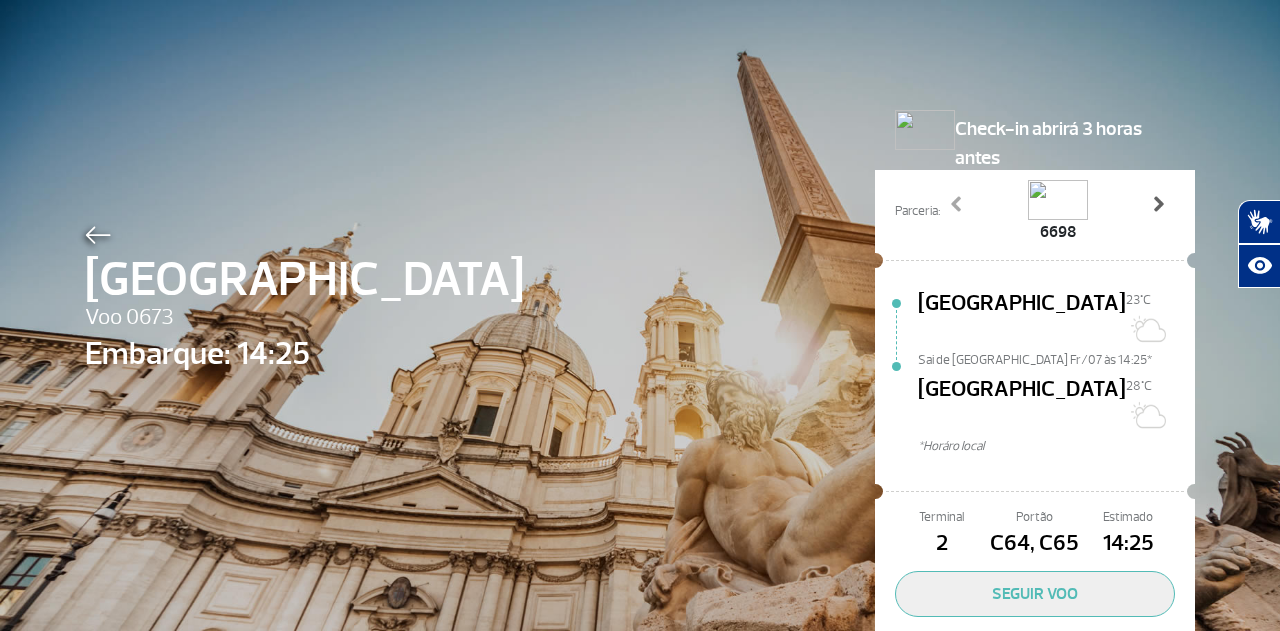 click 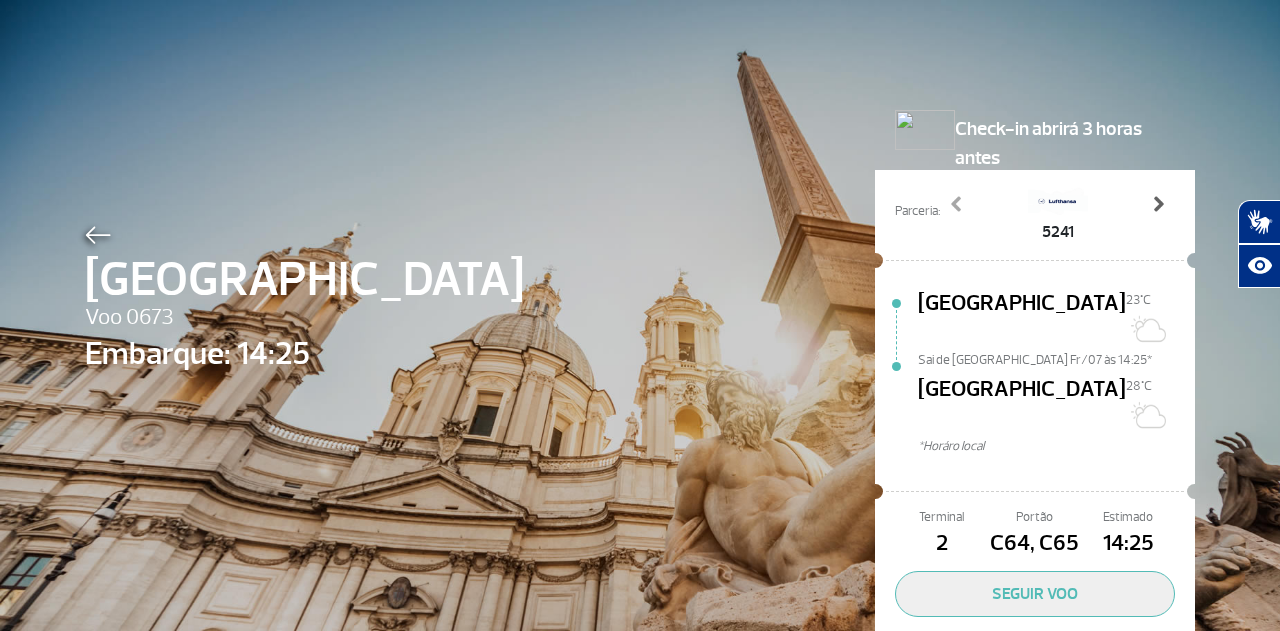 click 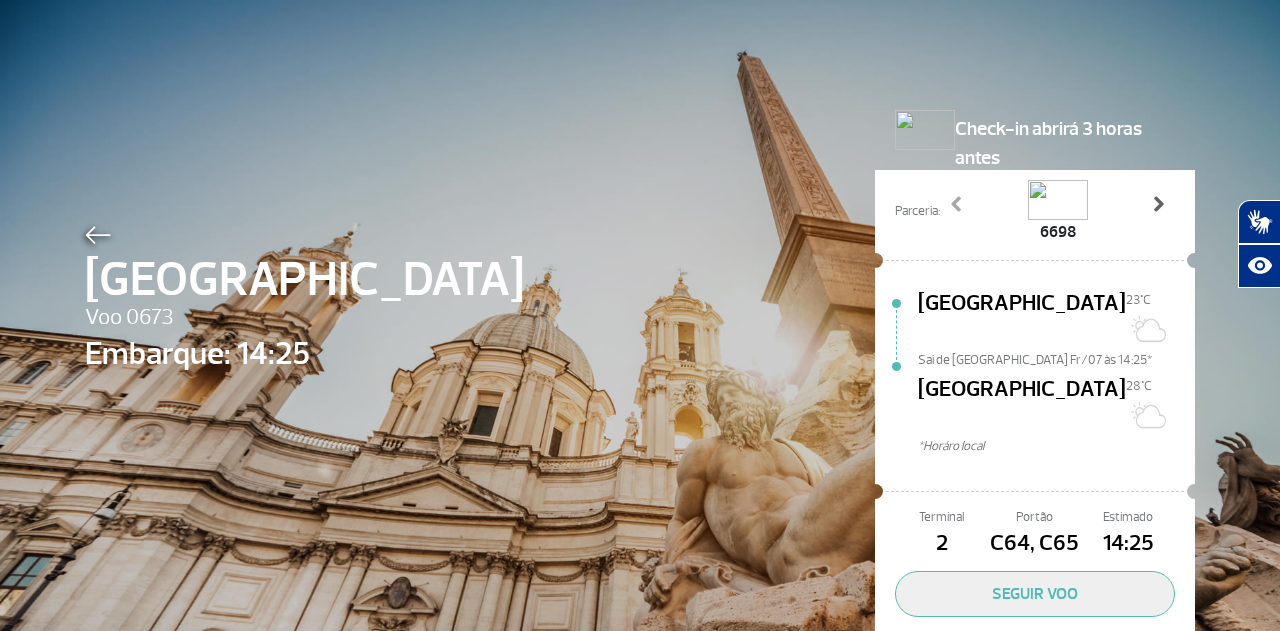 click 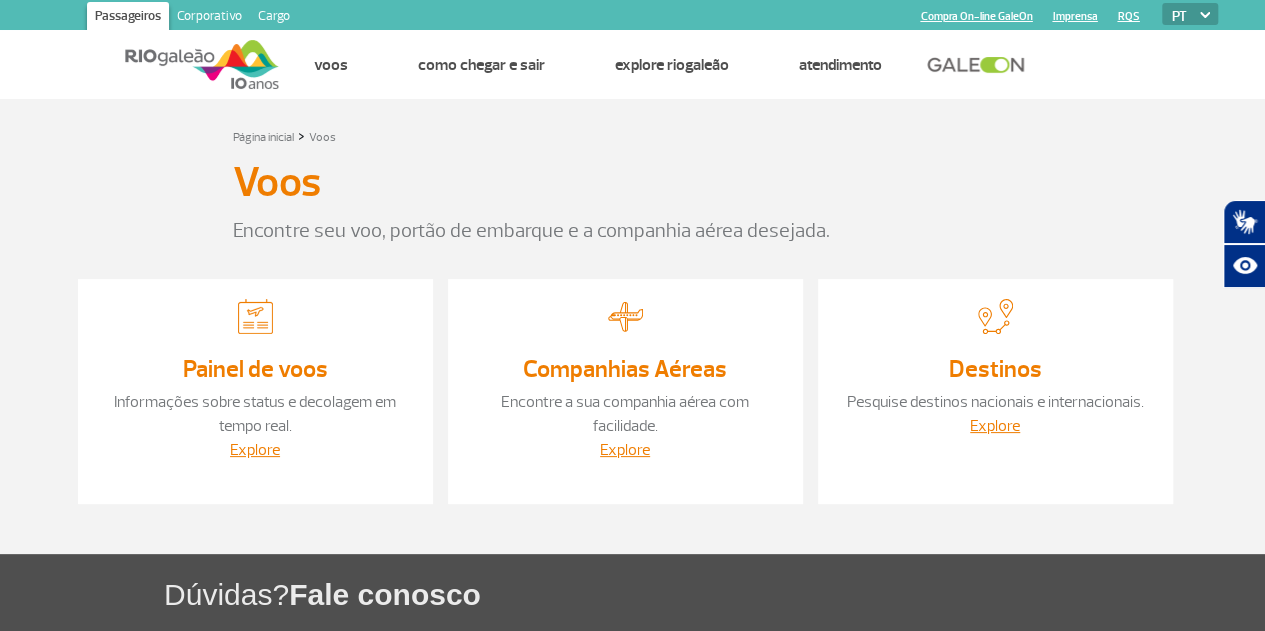 click on "Painel de voos" at bounding box center (255, 369) 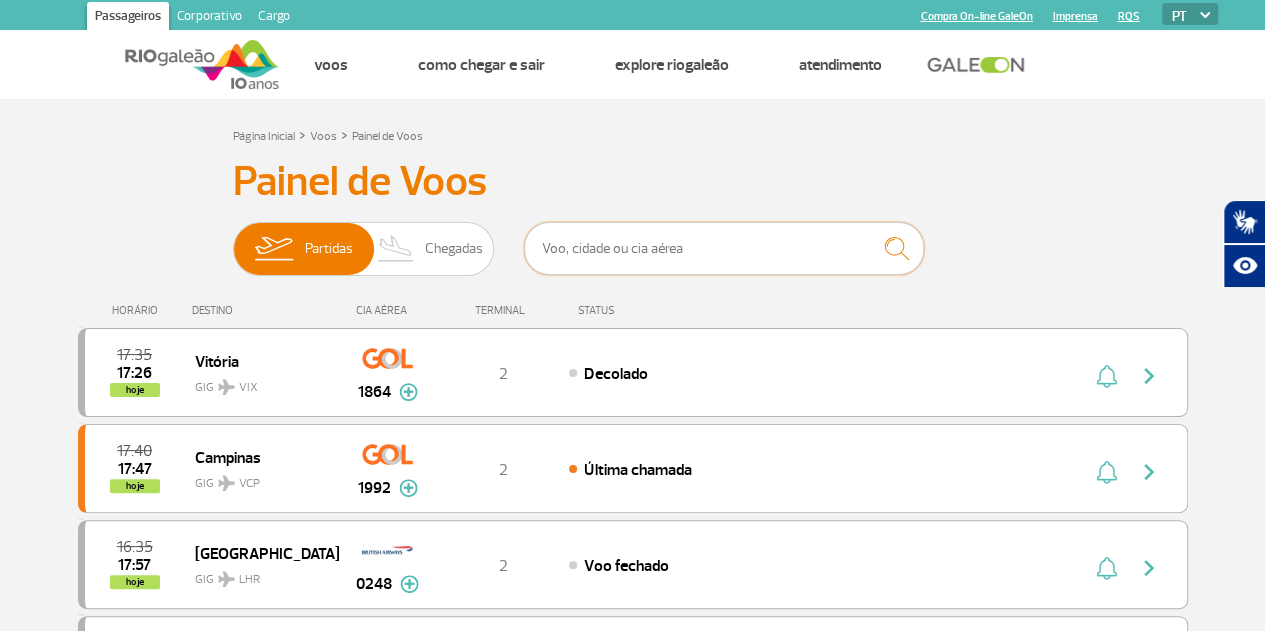 click at bounding box center (724, 248) 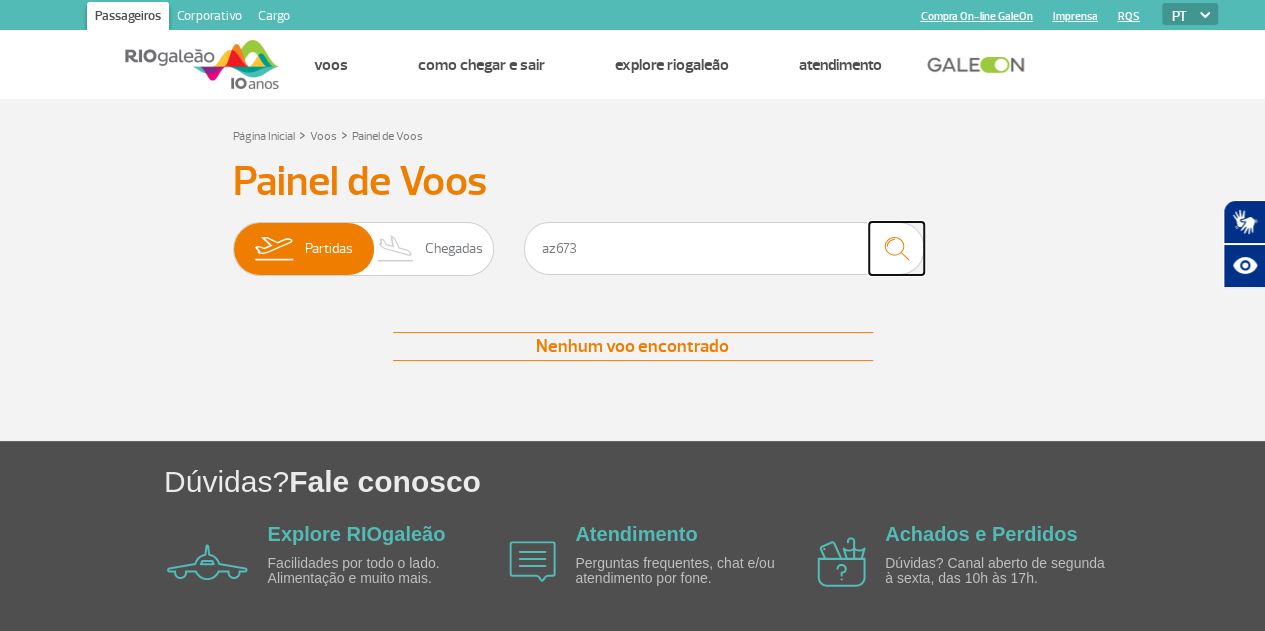 click at bounding box center (896, 248) 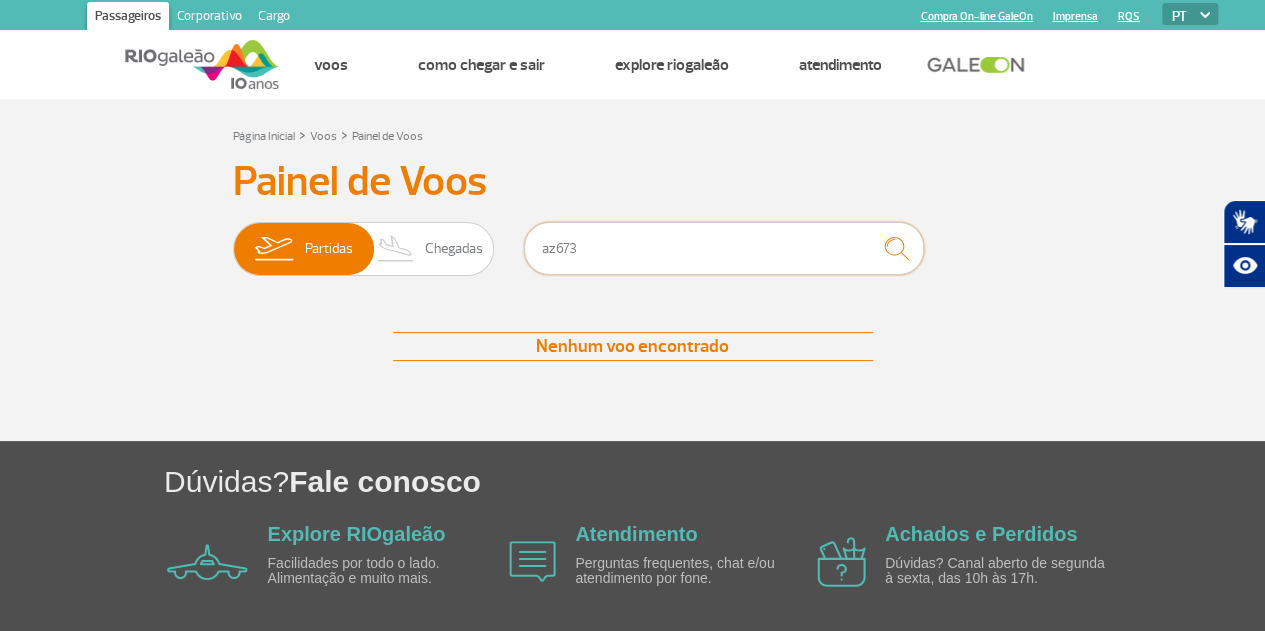 click on "az673" at bounding box center [724, 248] 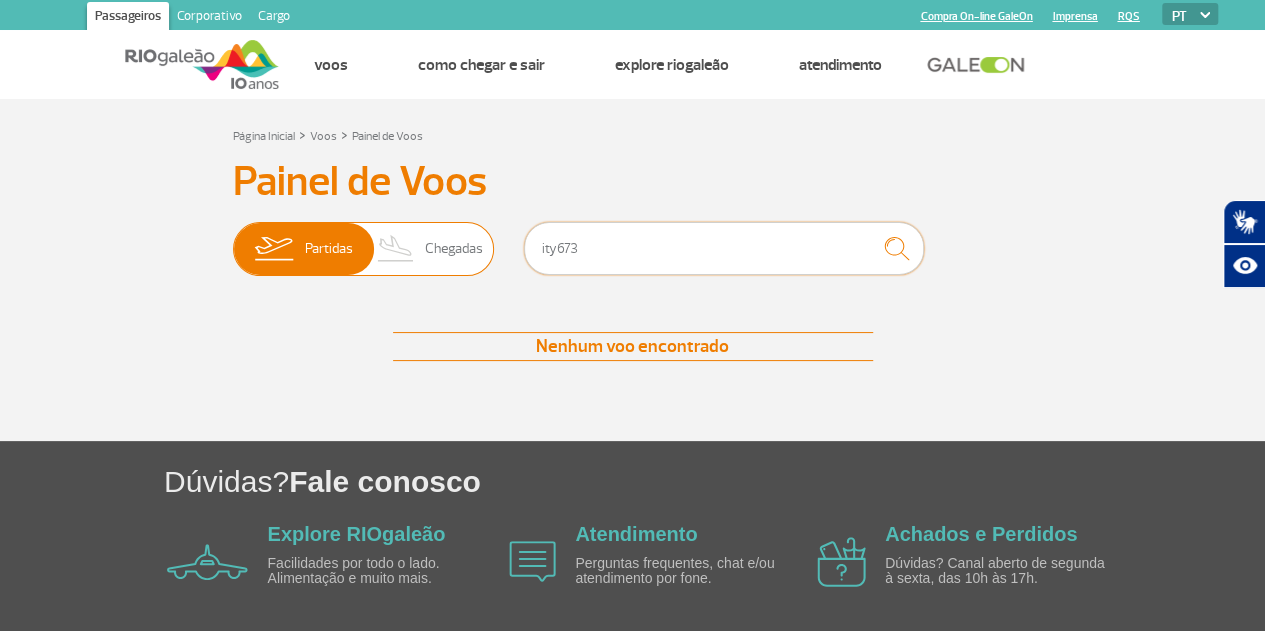 drag, startPoint x: 544, startPoint y: 253, endPoint x: 468, endPoint y: 255, distance: 76.02631 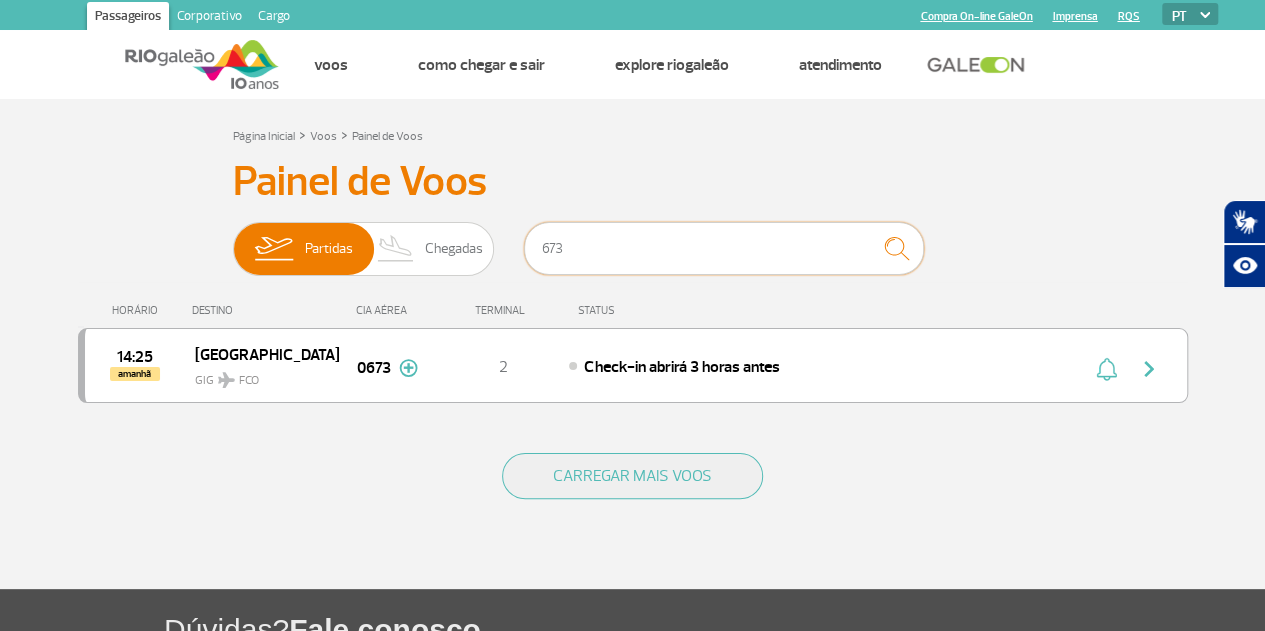 type on "673" 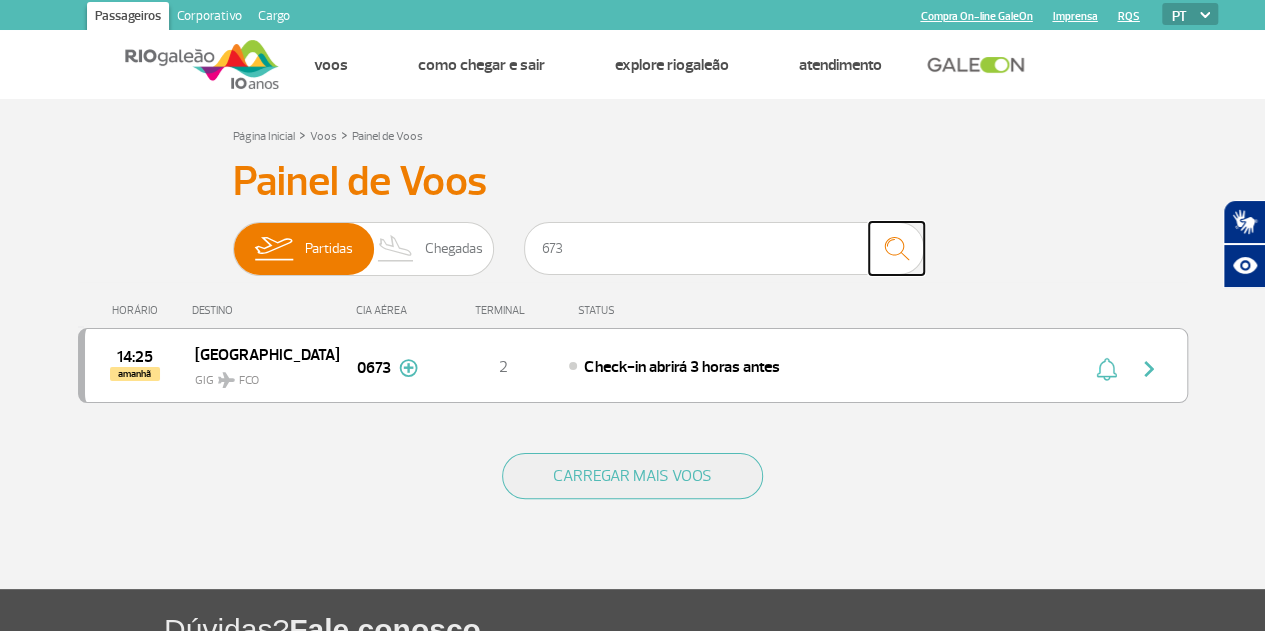 click at bounding box center (896, 248) 